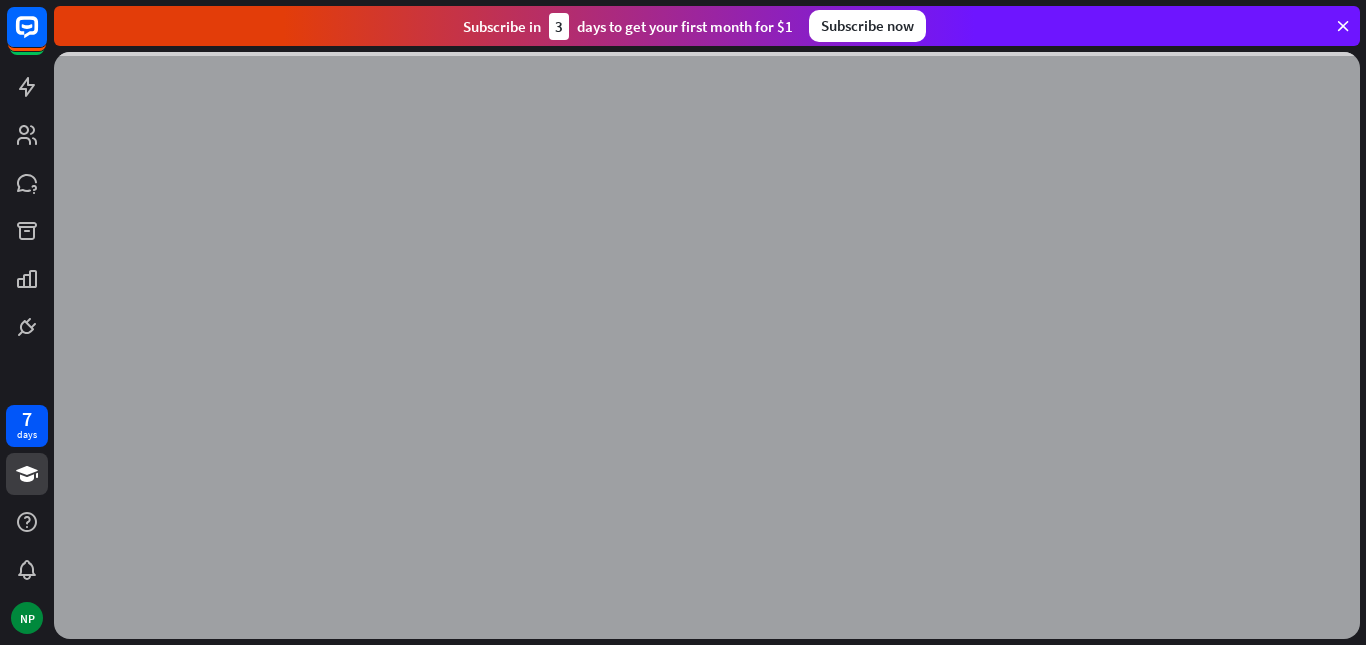 scroll, scrollTop: 0, scrollLeft: 0, axis: both 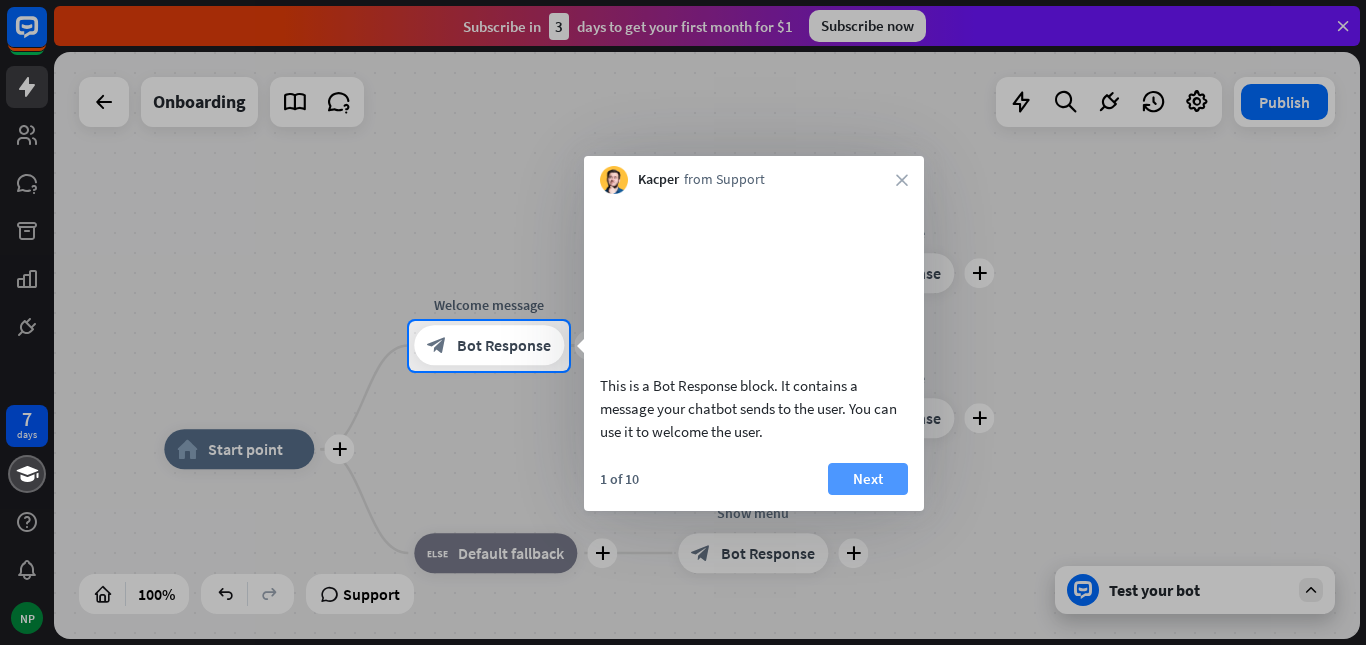 click on "Next" at bounding box center [868, 479] 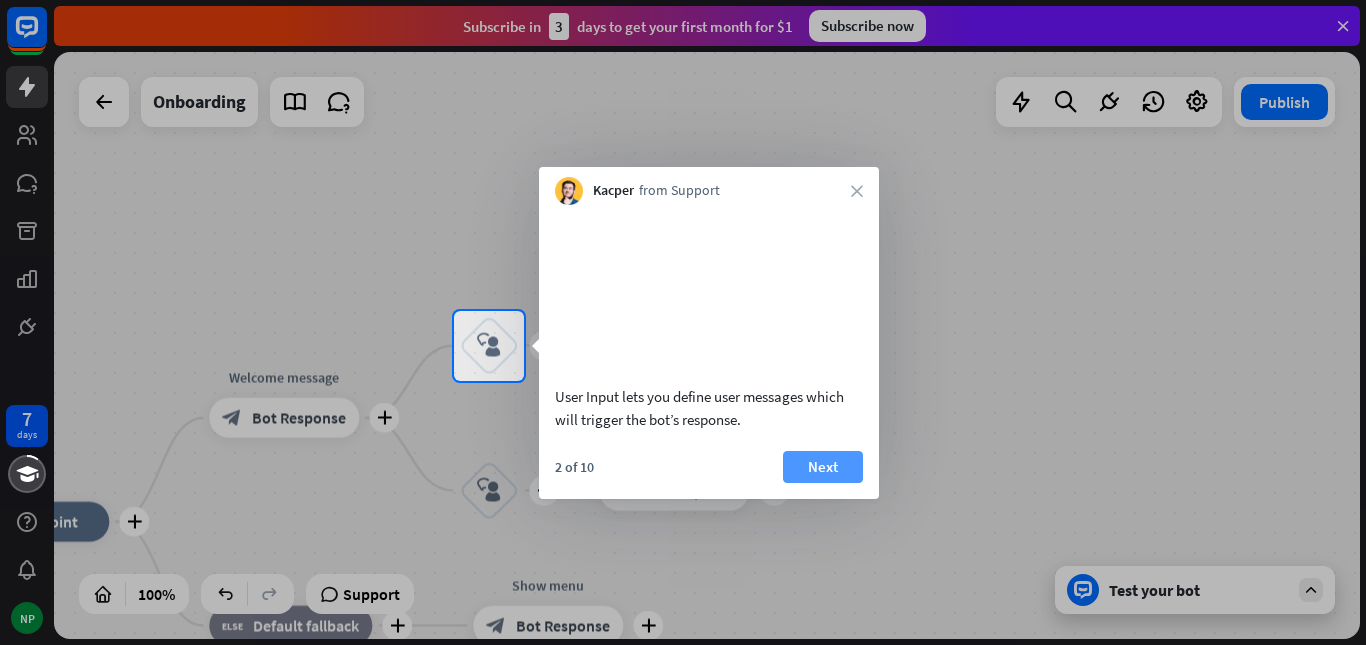 click on "Next" at bounding box center [823, 467] 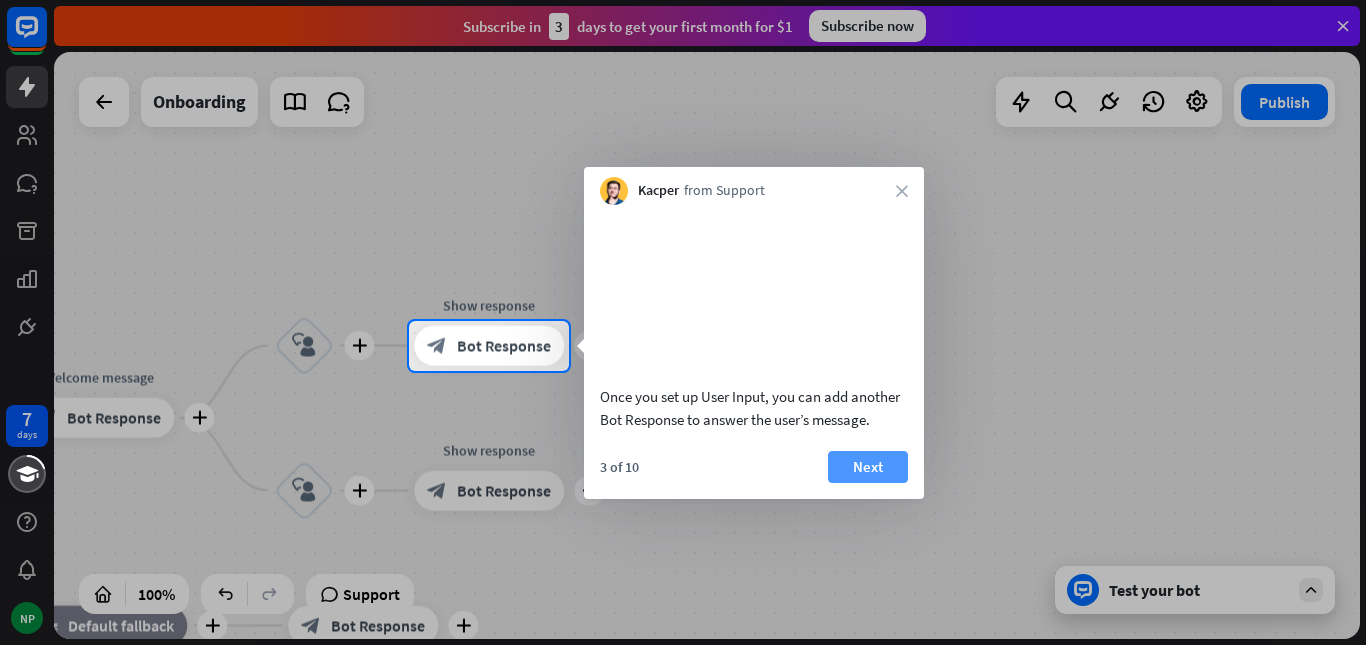 click on "Next" at bounding box center [868, 467] 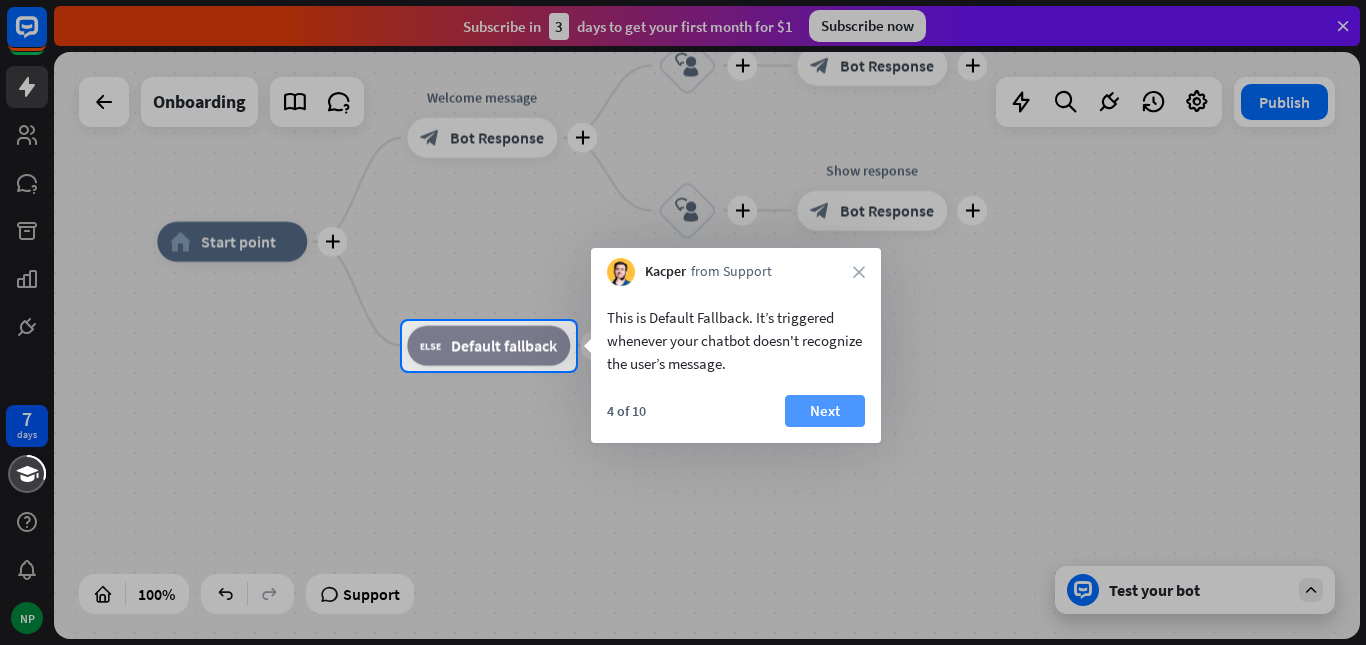 click on "Next" at bounding box center [825, 411] 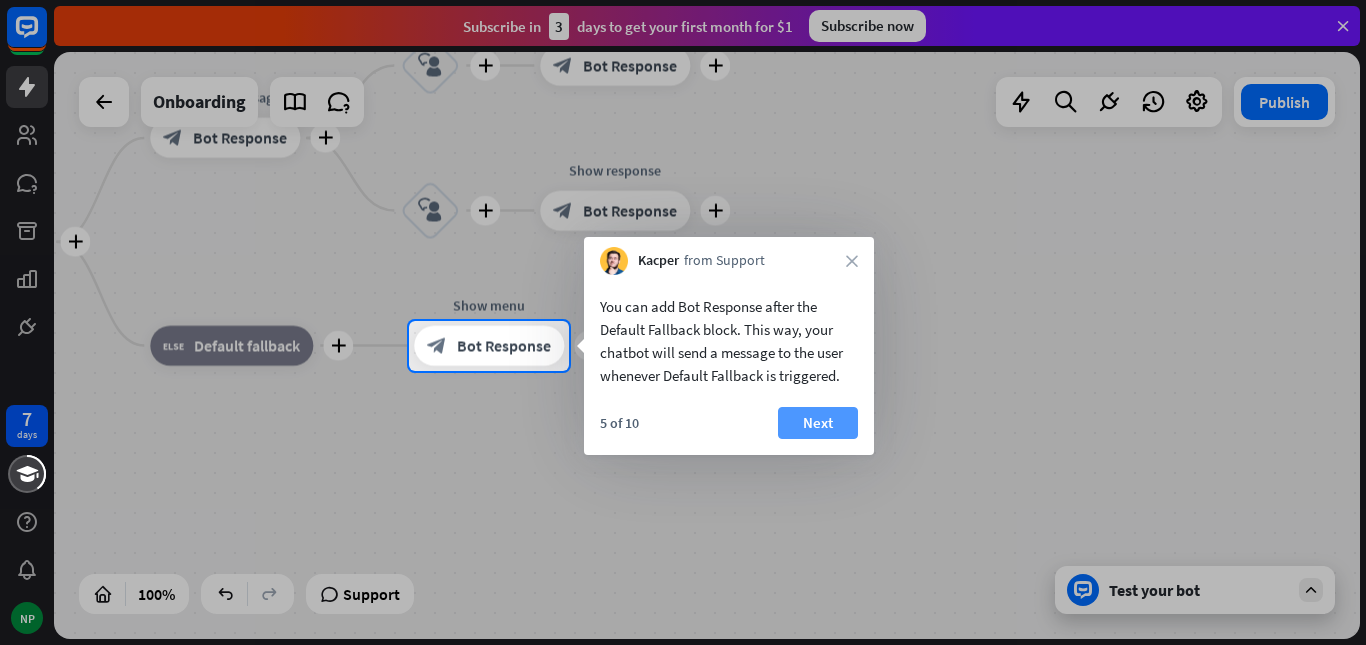 click on "Next" at bounding box center (818, 423) 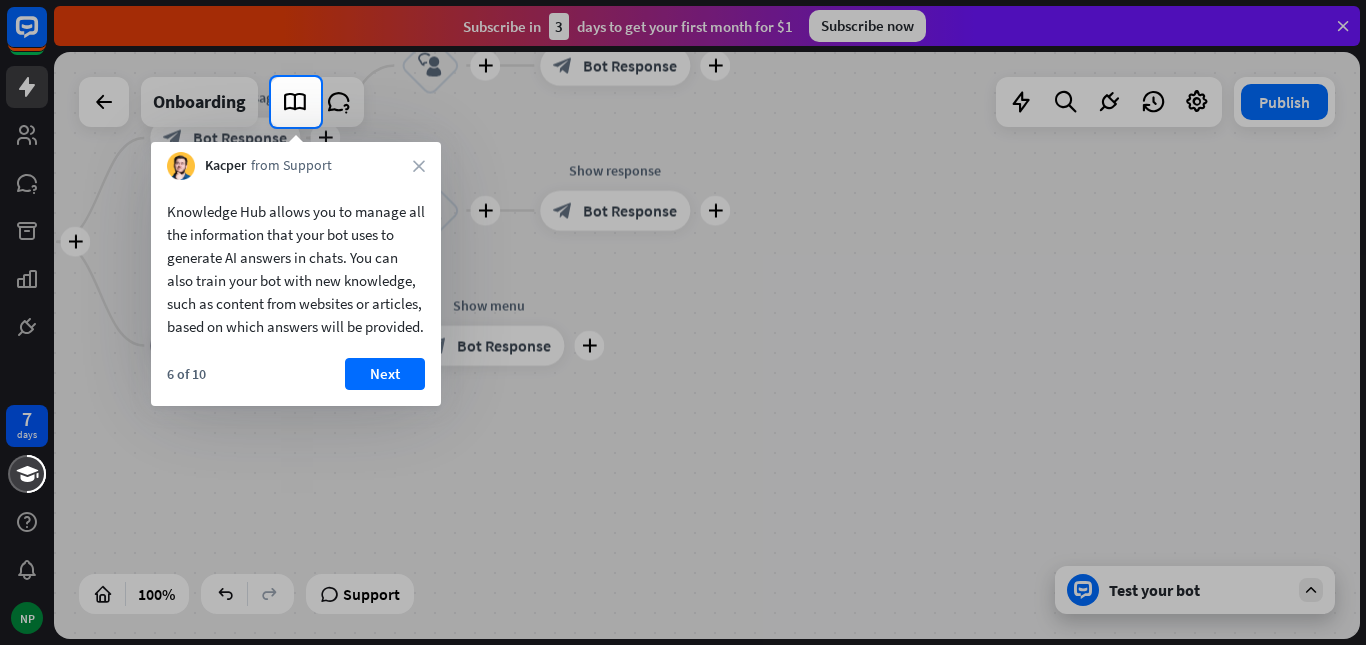 click on "Knowledge Hub allows you to manage all the information that your bot uses to generate AI answers in chats. You can also train your bot with new knowledge, such as content from websites or articles, based on which answers will be provided.
6 of 10
Next" at bounding box center (296, 293) 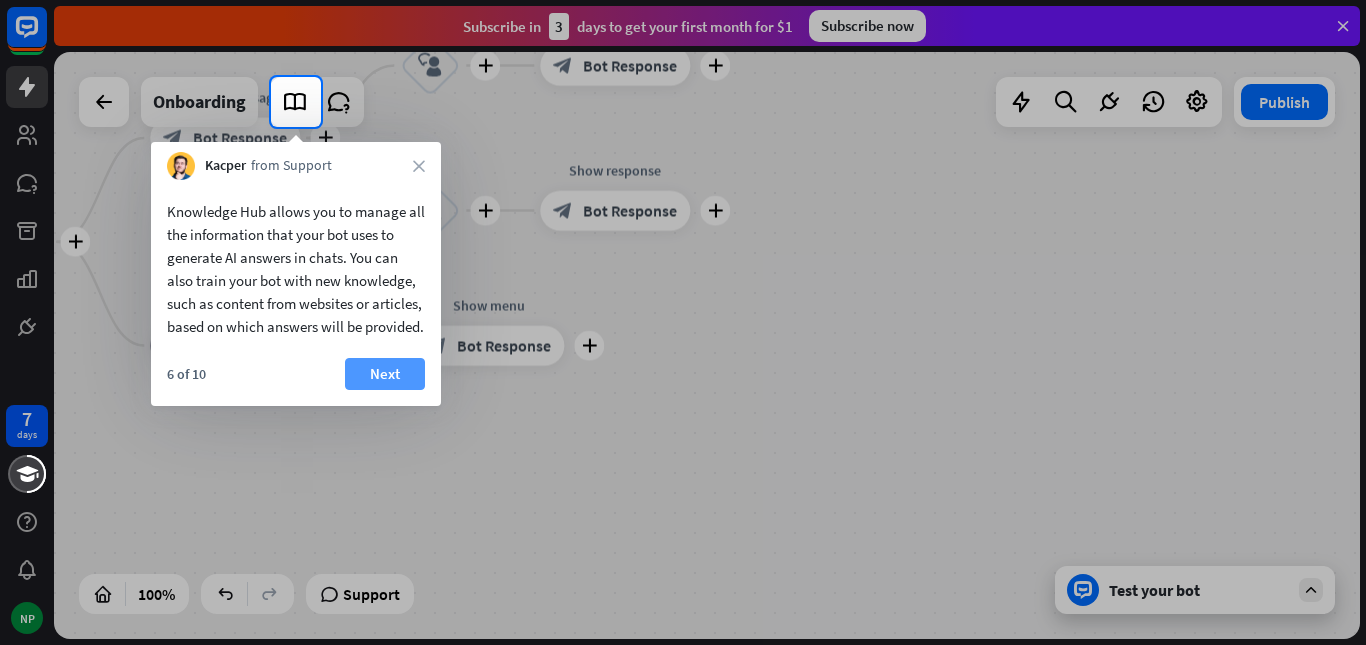 click on "Next" at bounding box center (385, 374) 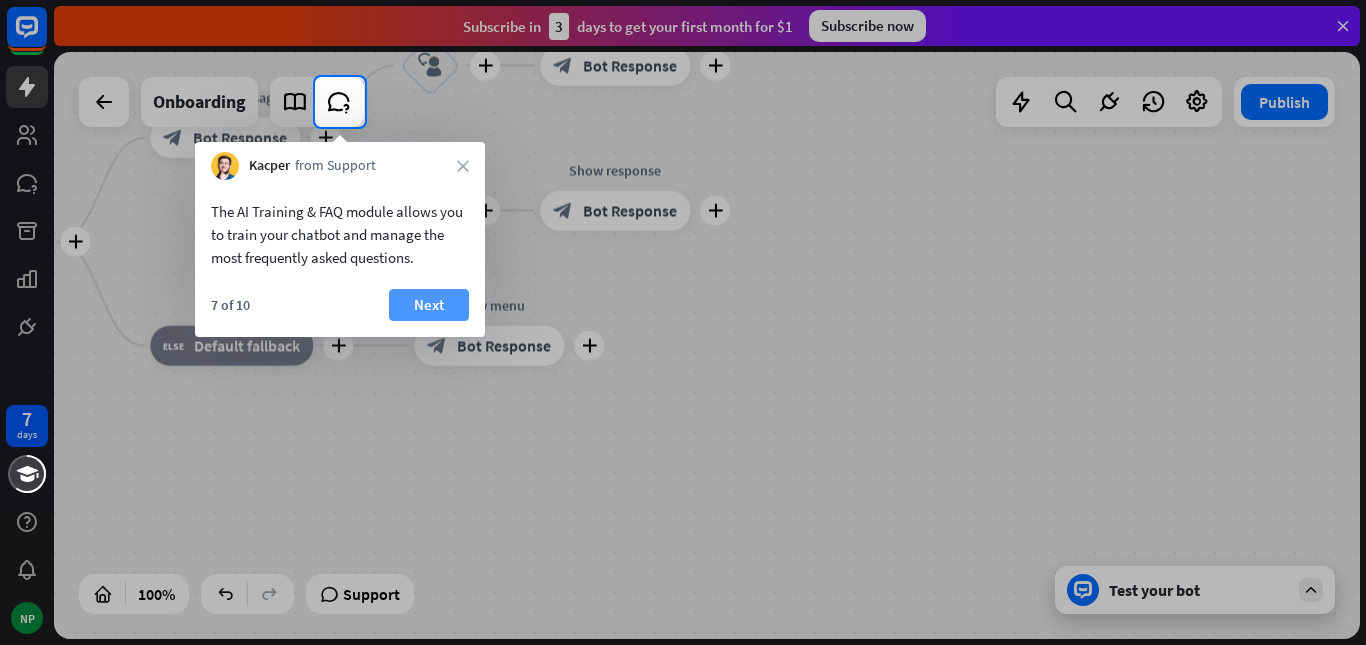 click on "Next" at bounding box center (429, 305) 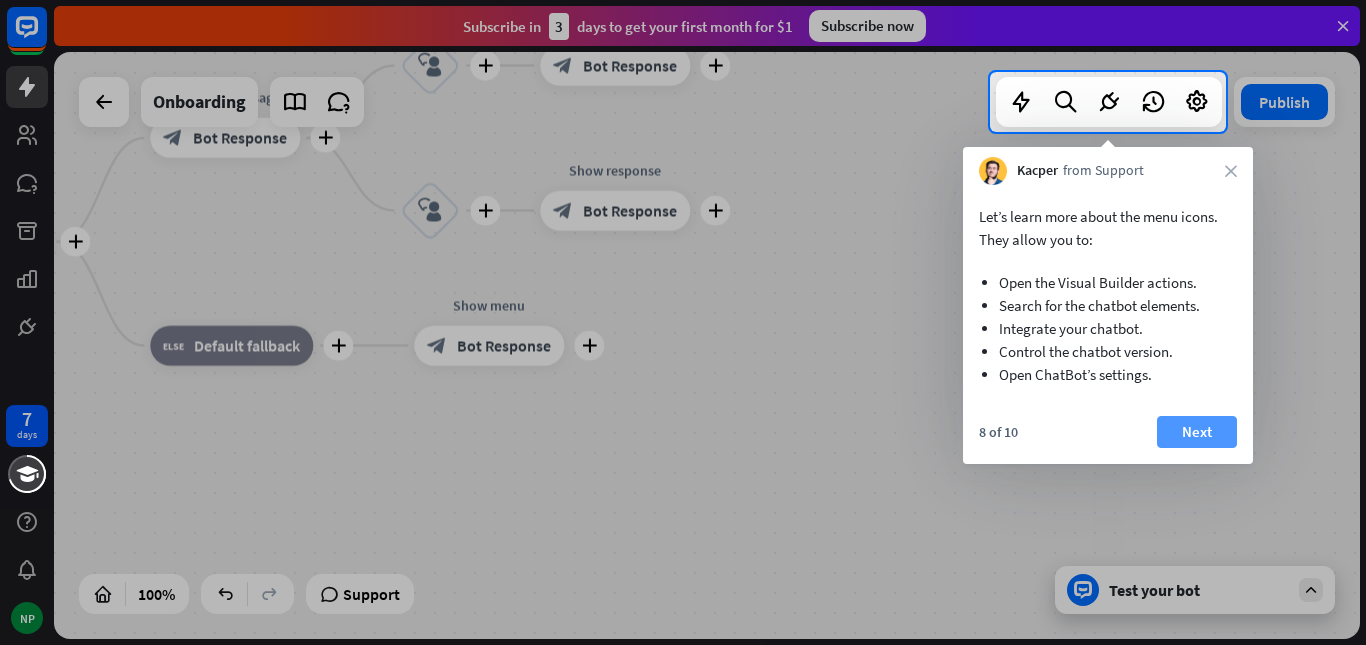 click on "Next" at bounding box center (1197, 432) 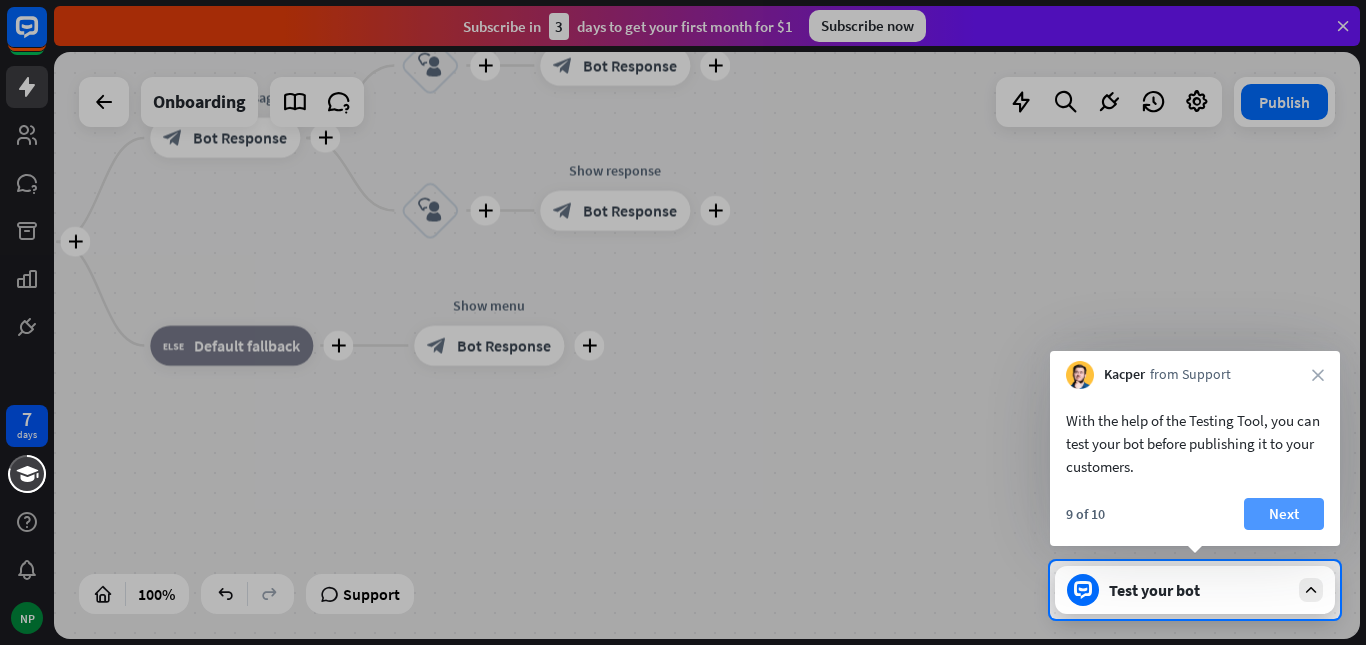 click on "Next" at bounding box center (1284, 514) 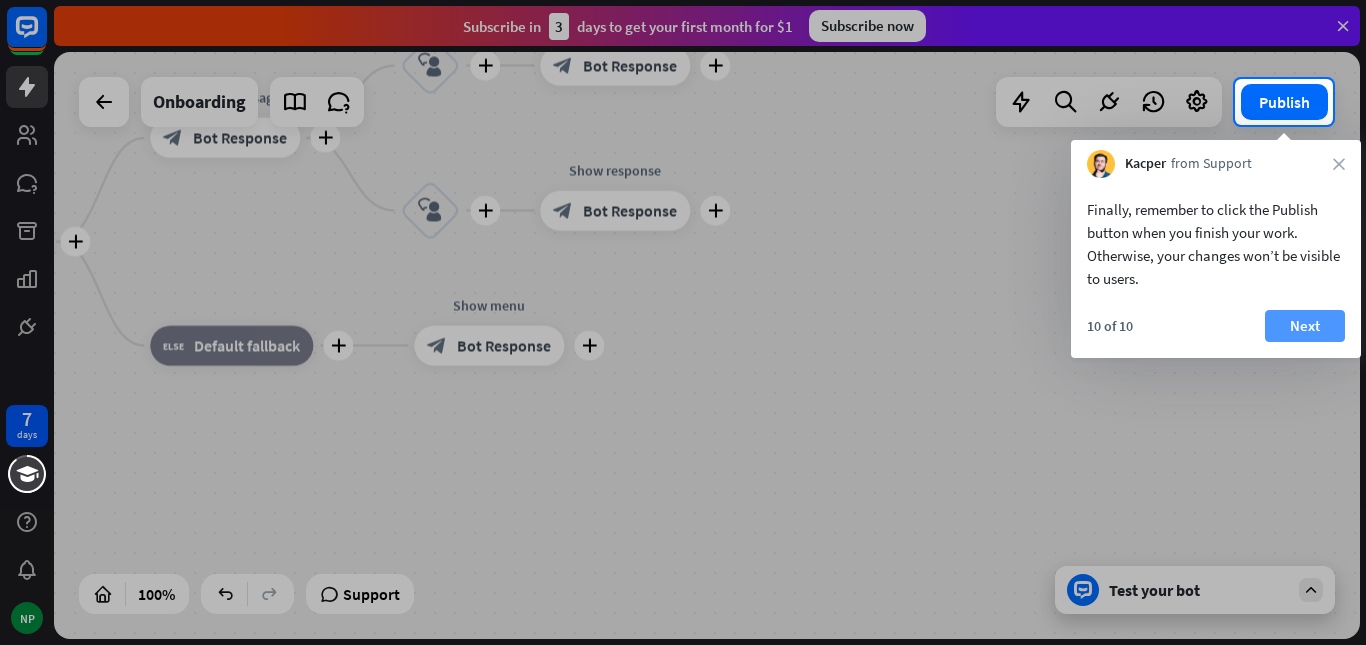 click on "Next" at bounding box center (1305, 326) 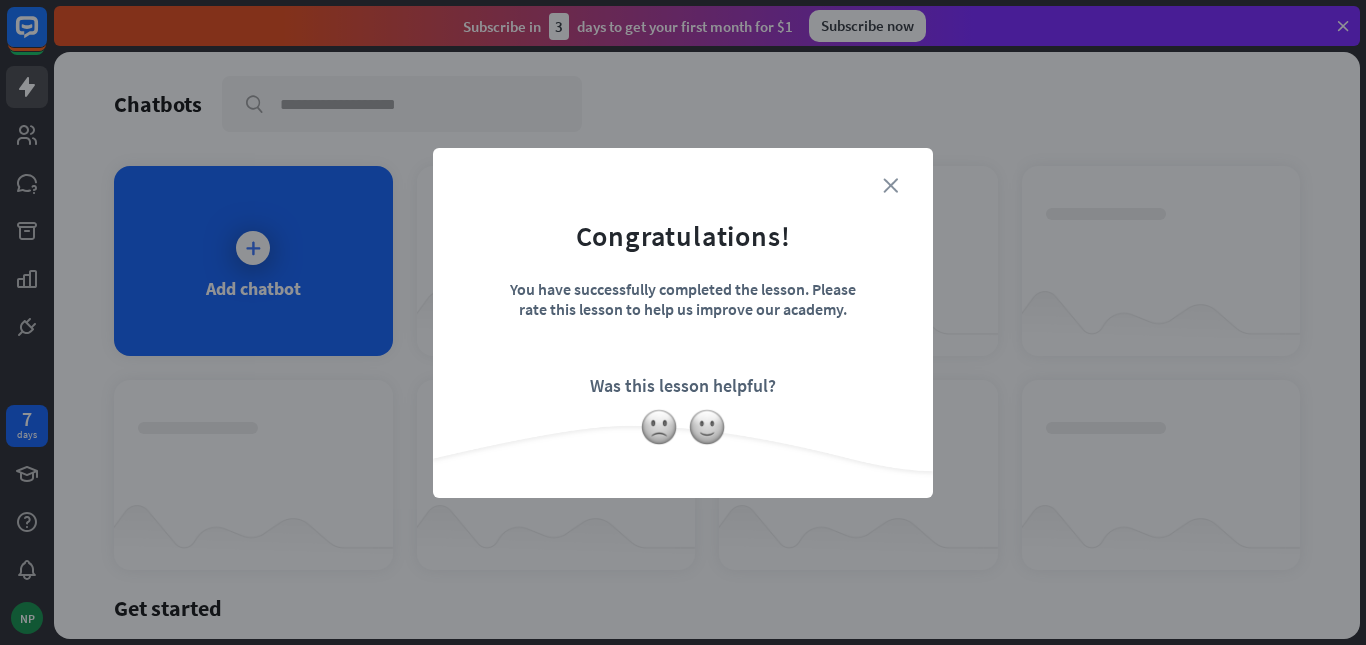 click on "close" at bounding box center [890, 185] 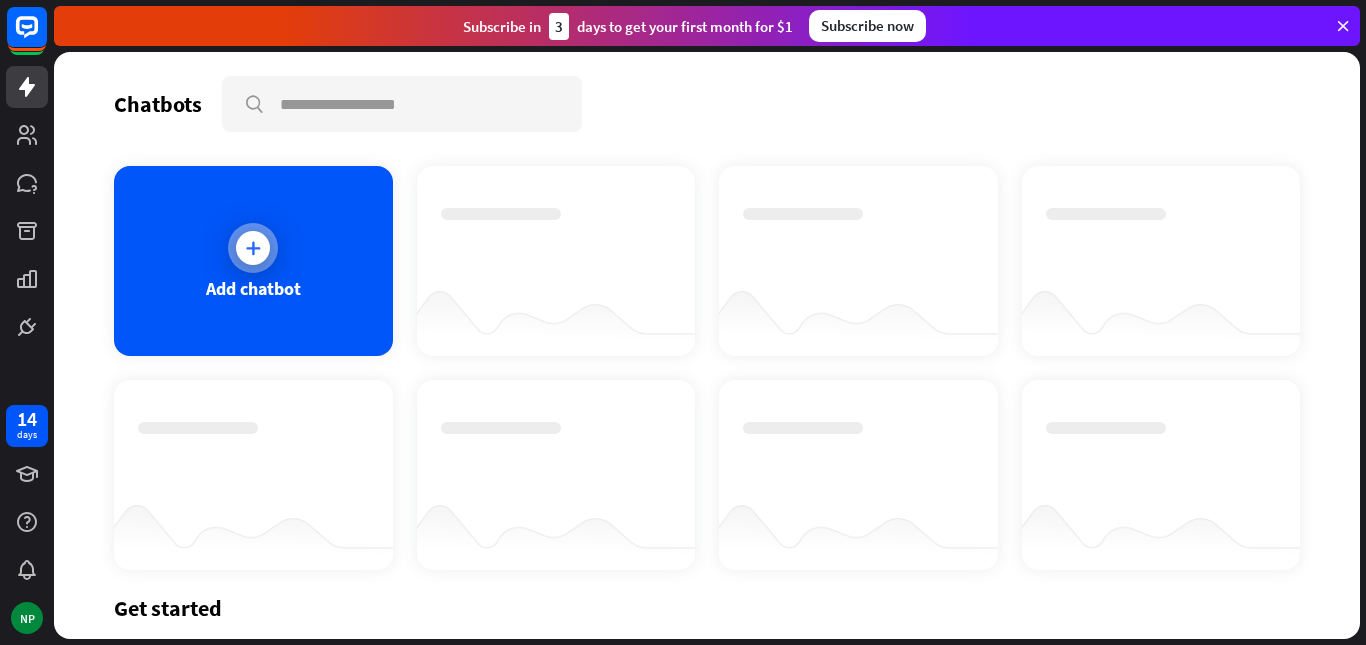 click on "Add chatbot" at bounding box center [253, 261] 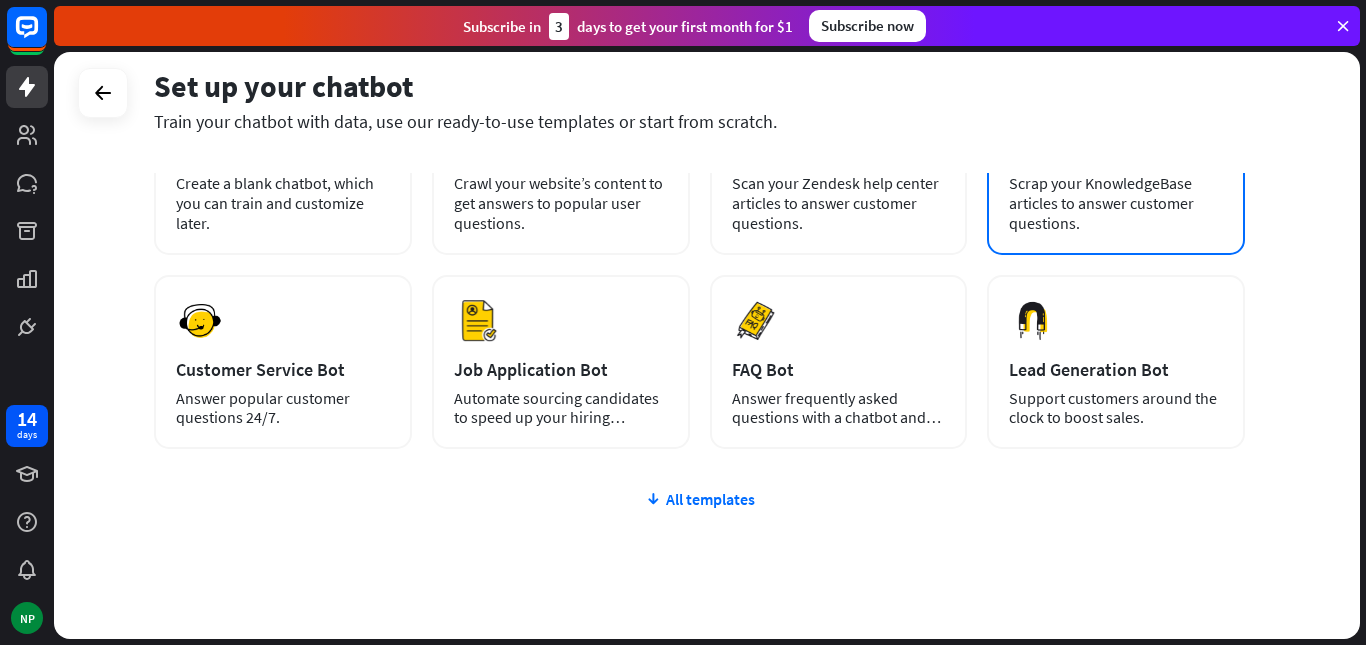 scroll, scrollTop: 200, scrollLeft: 0, axis: vertical 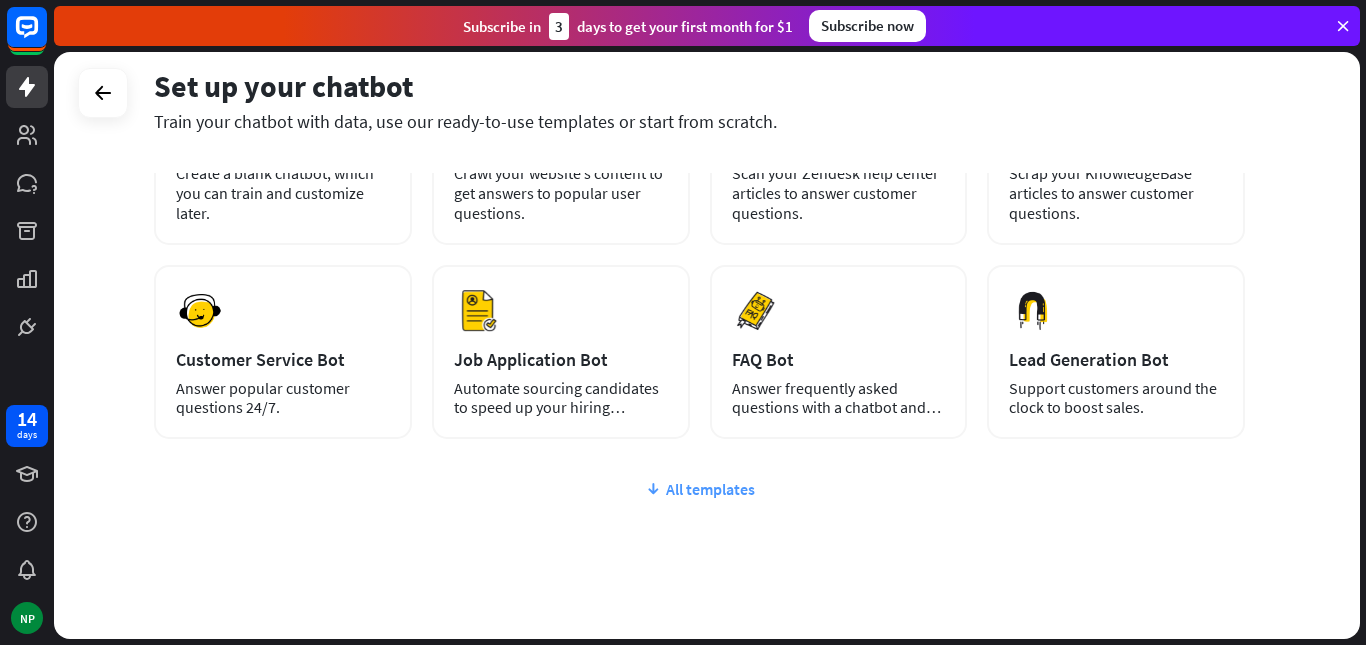 click on "All templates" at bounding box center [699, 489] 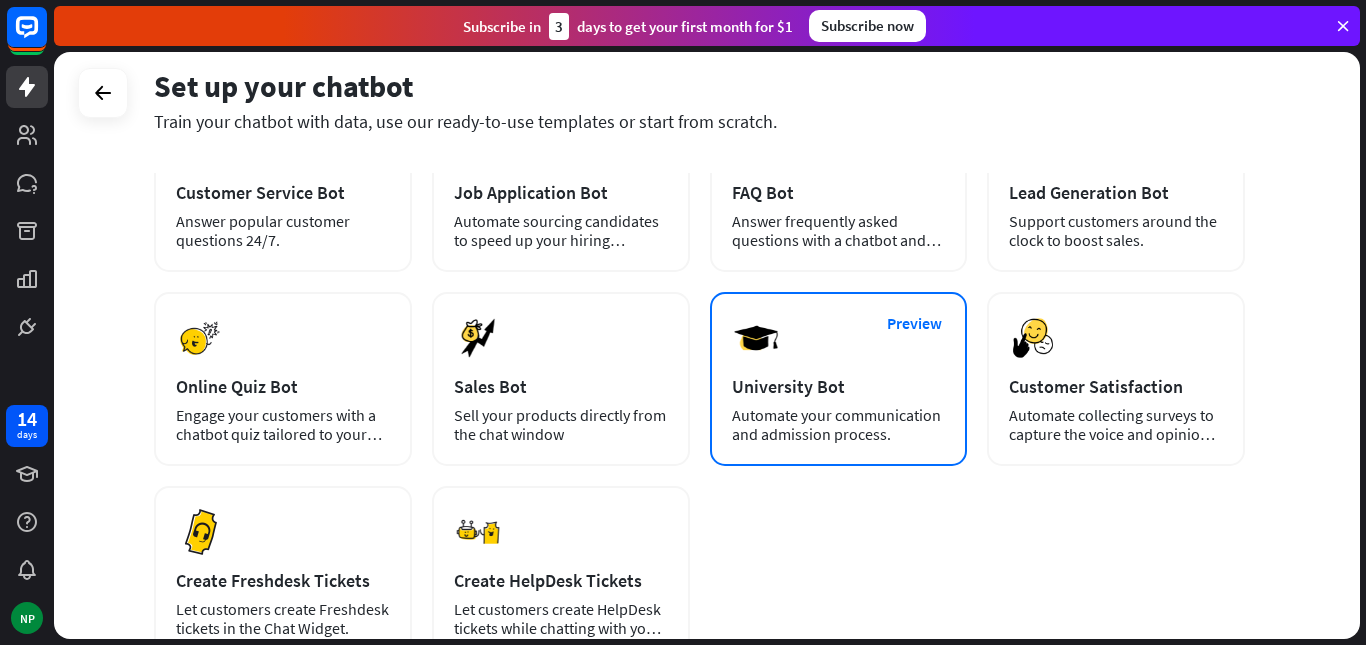 scroll, scrollTop: 400, scrollLeft: 0, axis: vertical 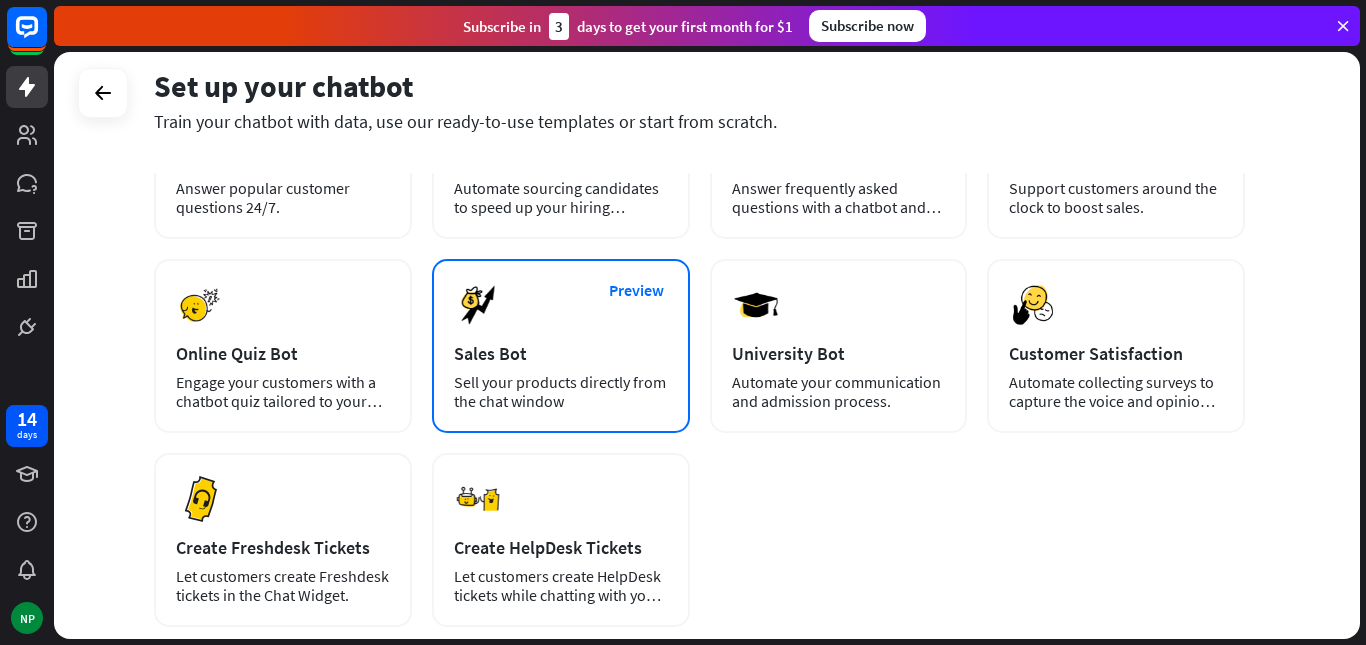 click on "Sell your products directly from the chat window" at bounding box center [561, 392] 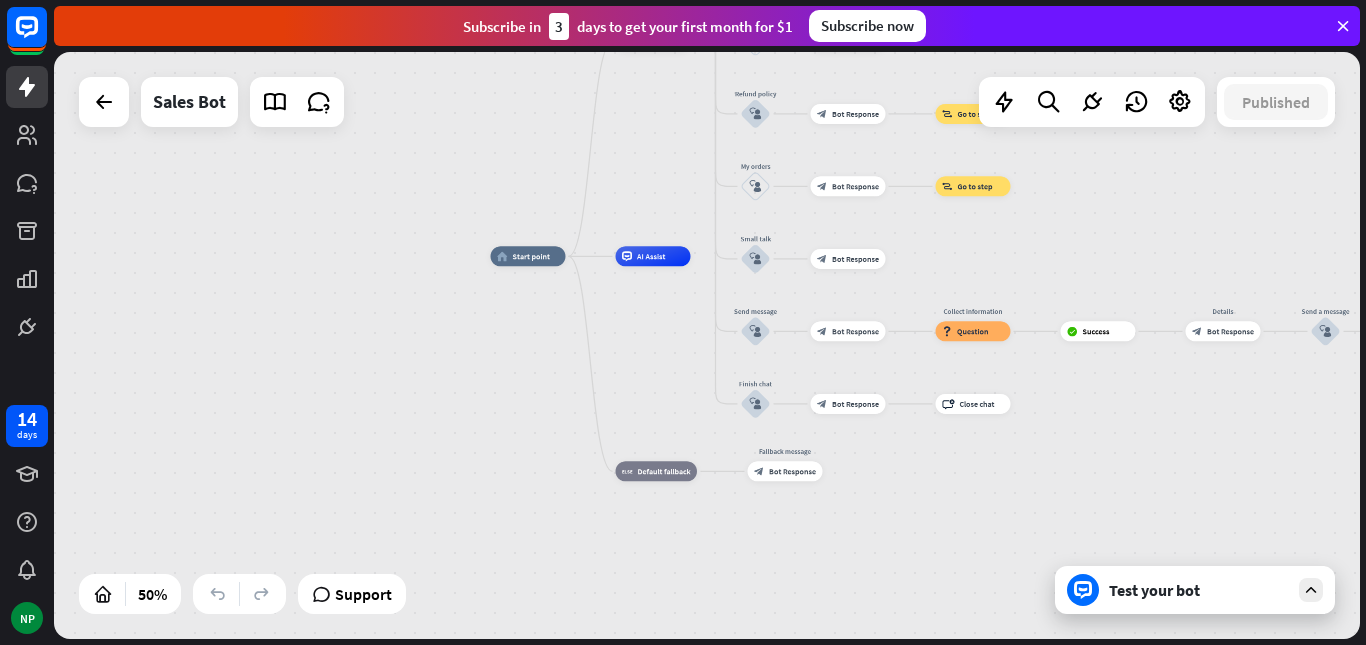 click at bounding box center (1343, 26) 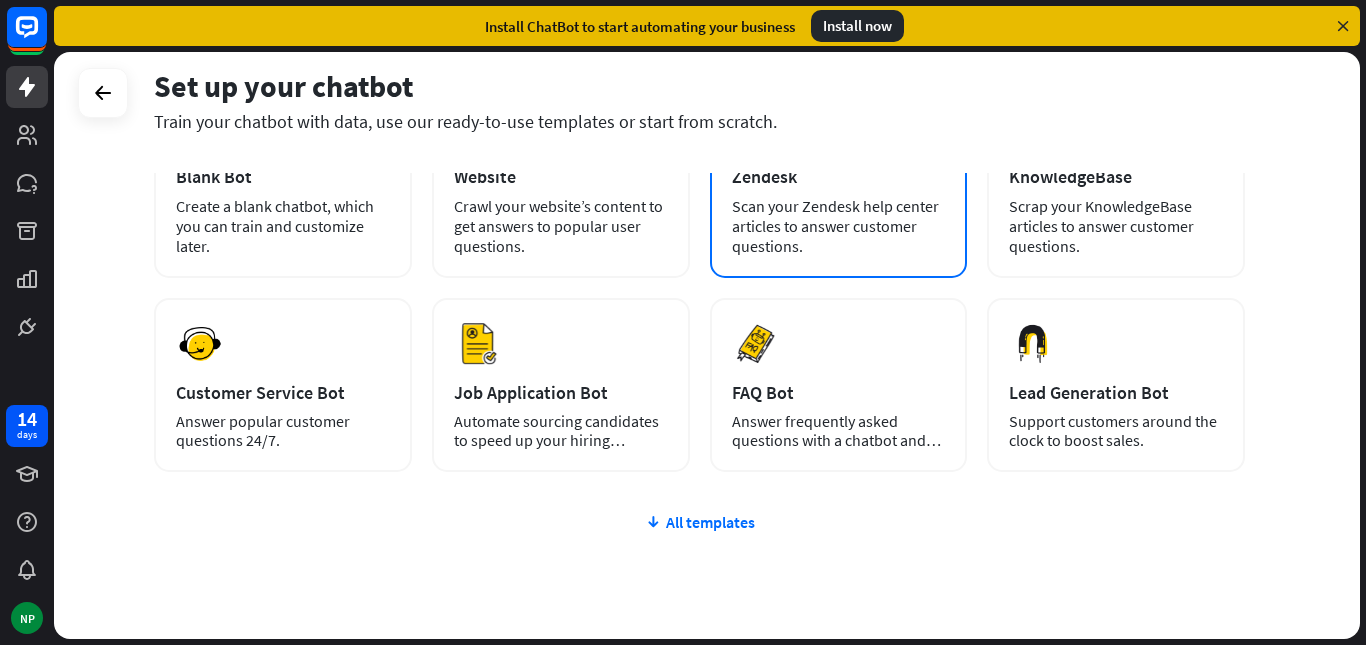 scroll, scrollTop: 200, scrollLeft: 0, axis: vertical 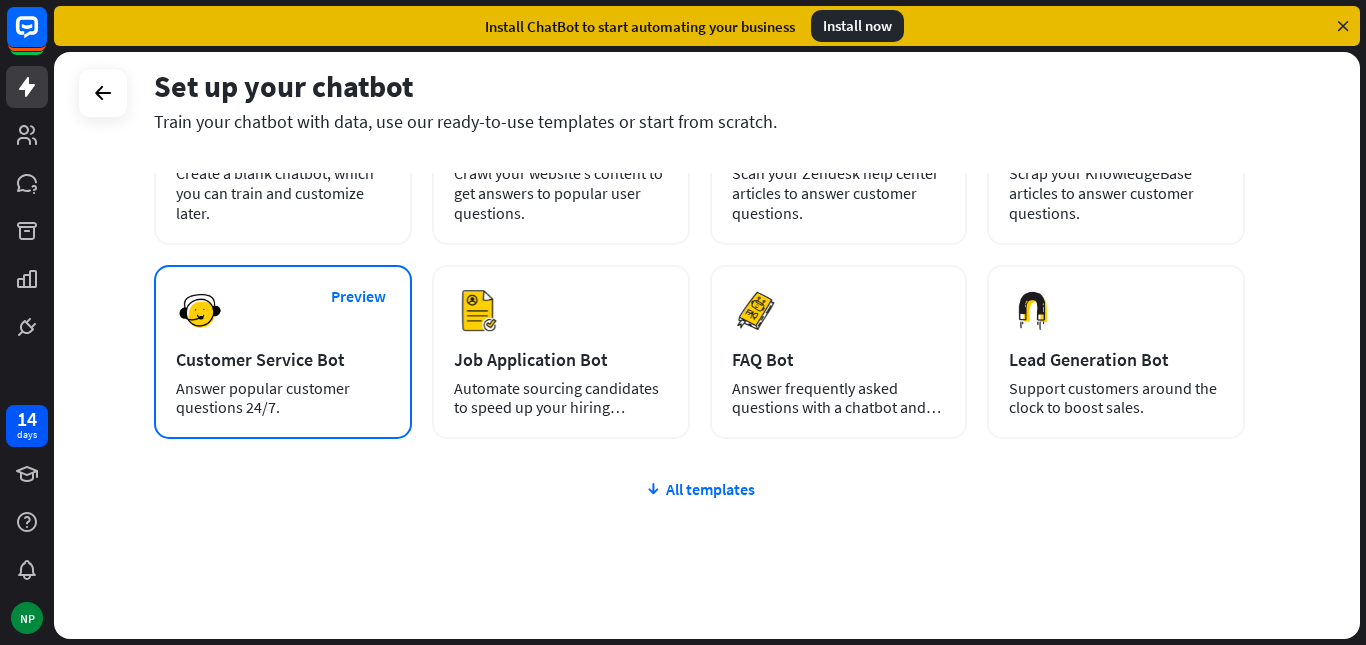 click on "Customer Service Bot" at bounding box center [283, 359] 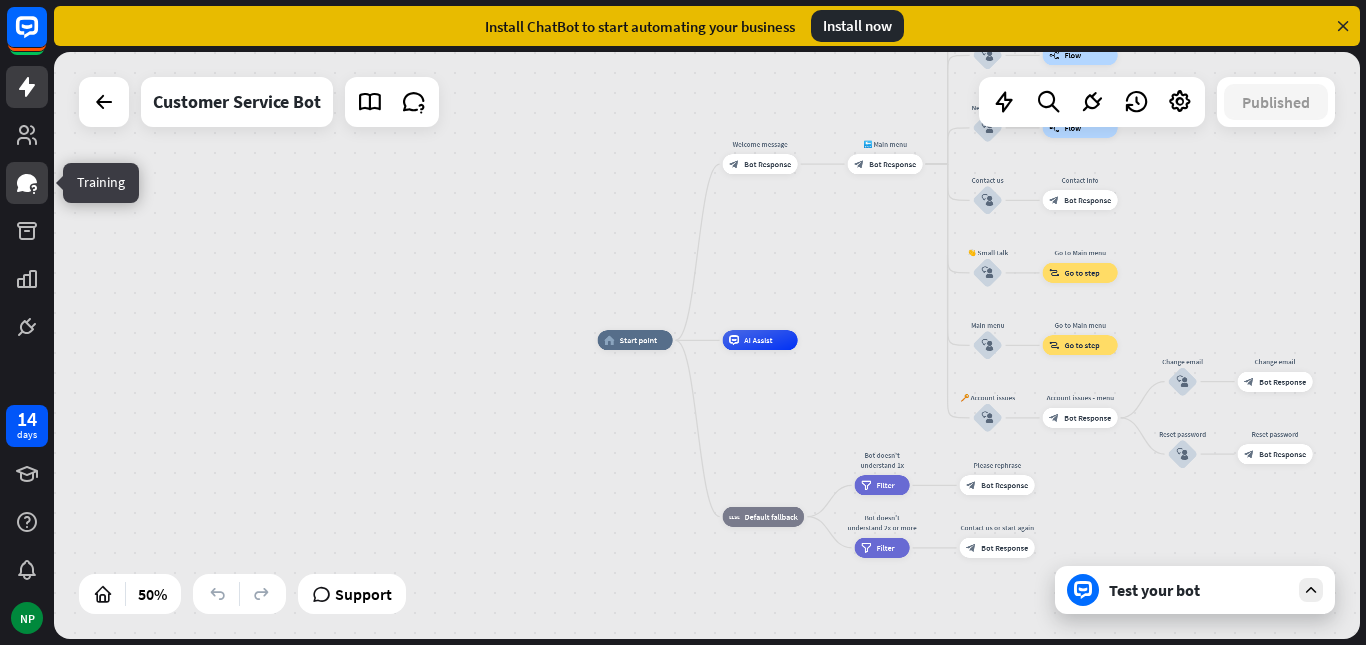click 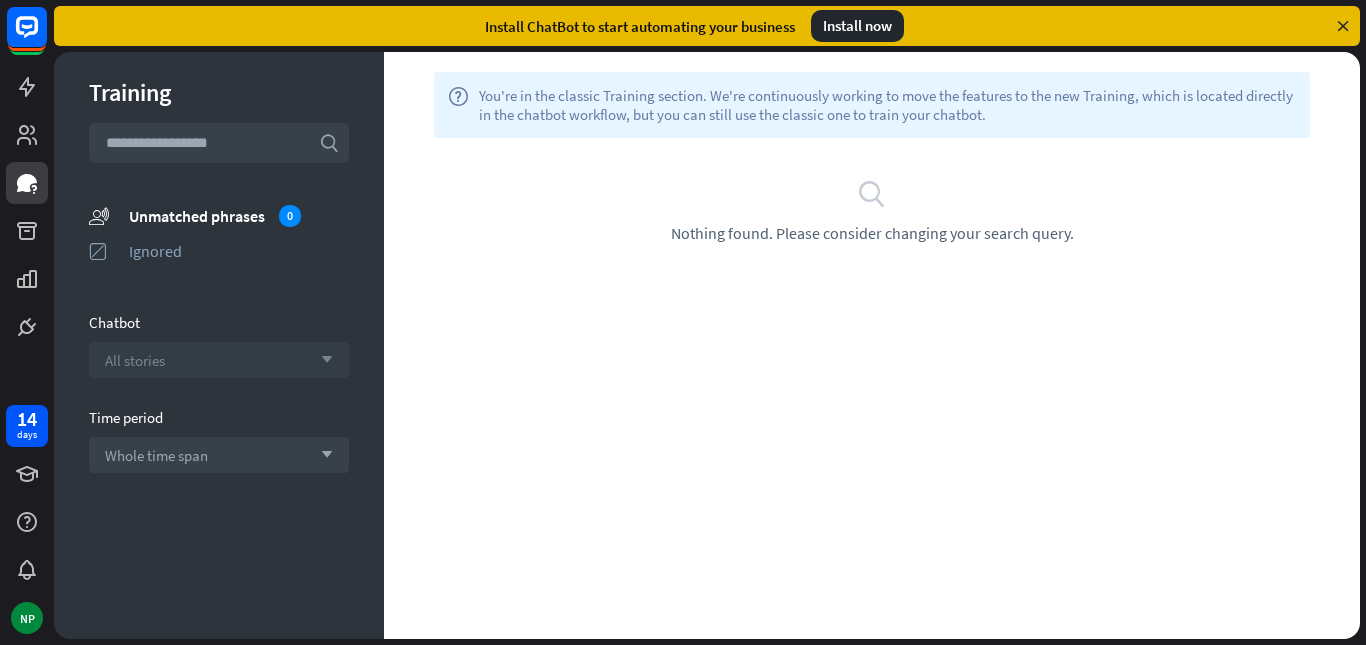click on "arrow_down" at bounding box center [322, 360] 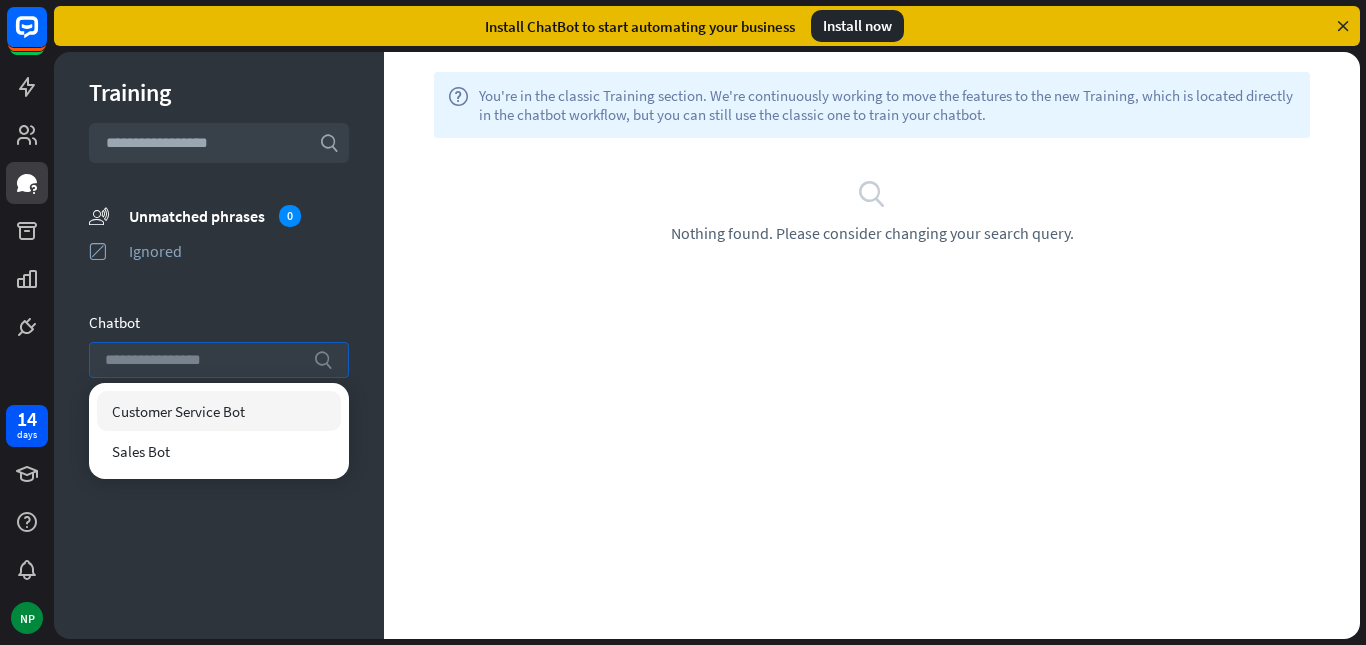 click on "search" at bounding box center (323, 360) 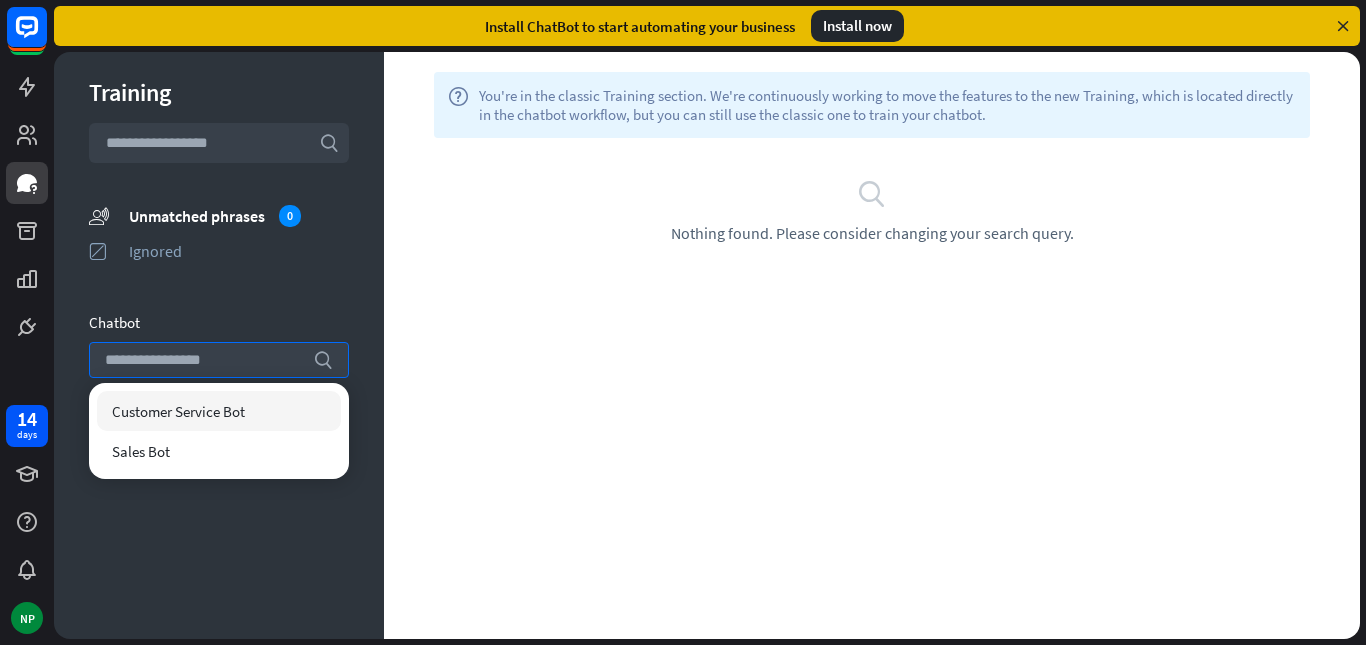 click on "help
You're in the classic Training section. We're continuously working to
move the features to the new Training, which is located directly in the
chatbot workflow, but you can still use the classic one to train your
chatbot.
plus
Filters
search
Nothing found. Please consider changing your search query." at bounding box center [872, 345] 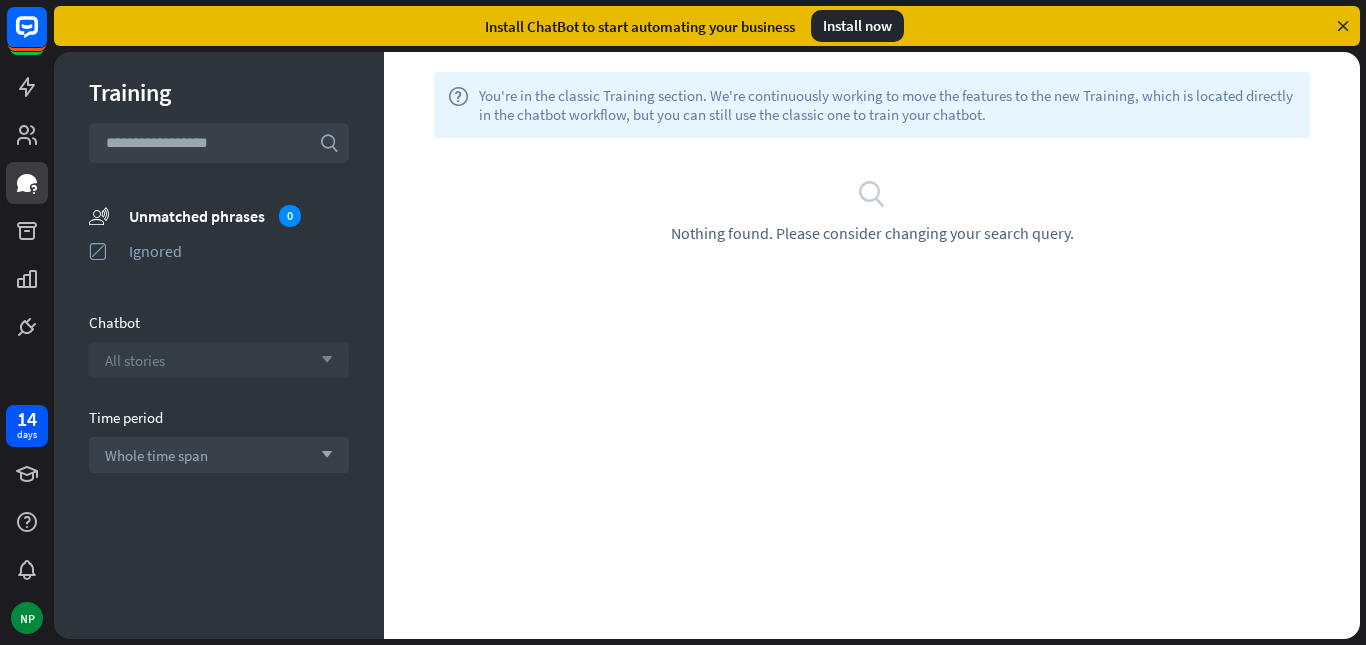 click on "All stories
arrow_down" at bounding box center (219, 360) 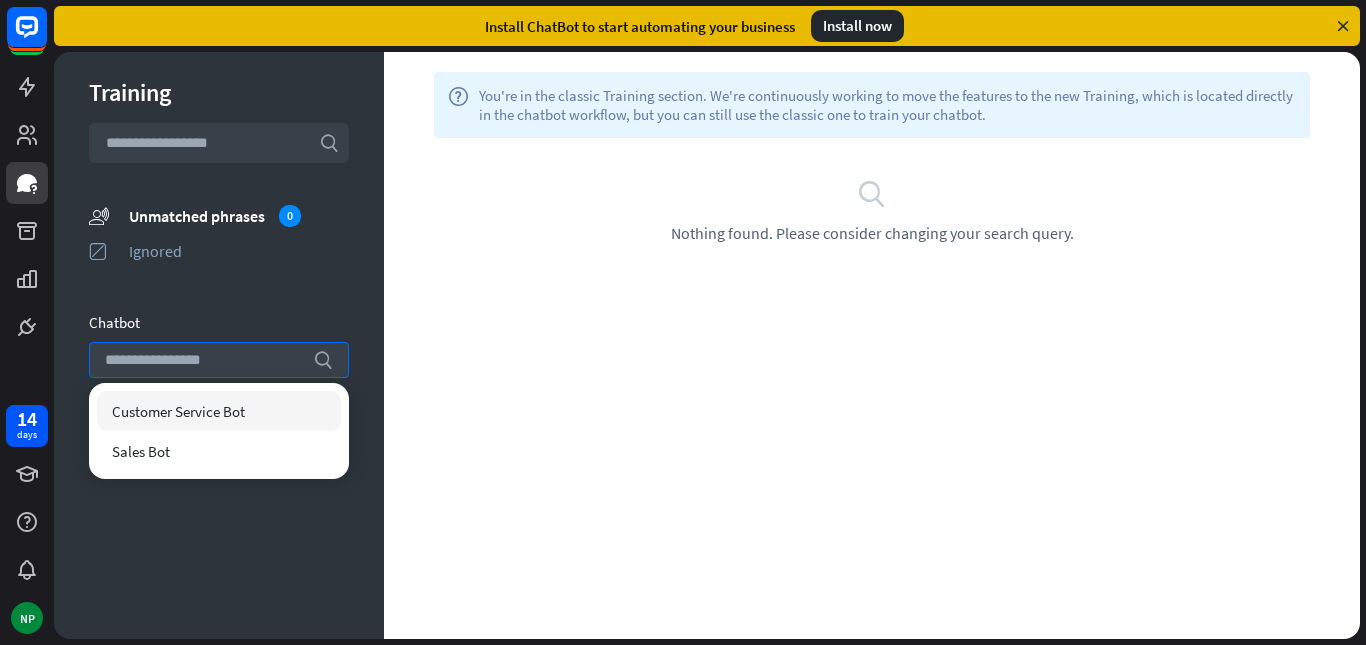 click on "Customer Service Bot" at bounding box center (178, 411) 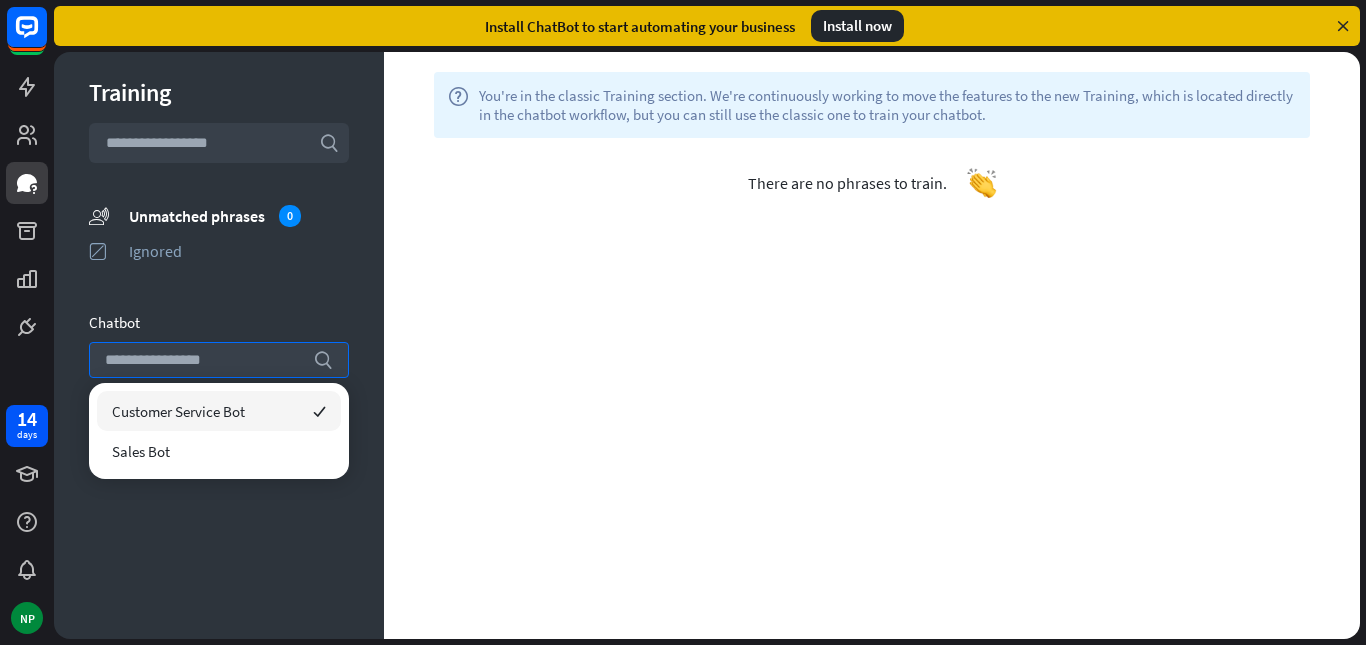 click on "help
You're in the classic Training section. We're continuously working to
move the features to the new Training, which is located directly in the
chatbot workflow, but you can still use the classic one to train your
chatbot.
plus
Filters
There are no phrases to train." at bounding box center (872, 345) 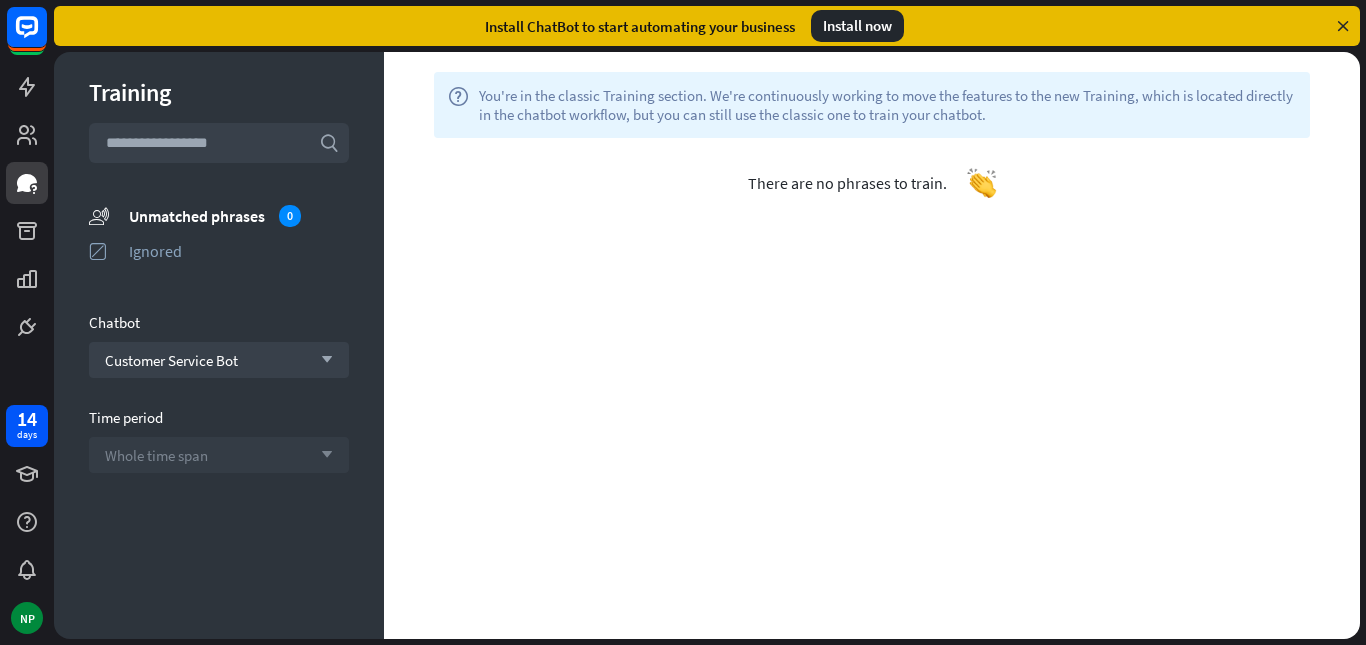 click on "Whole time span
arrow_down" at bounding box center (219, 455) 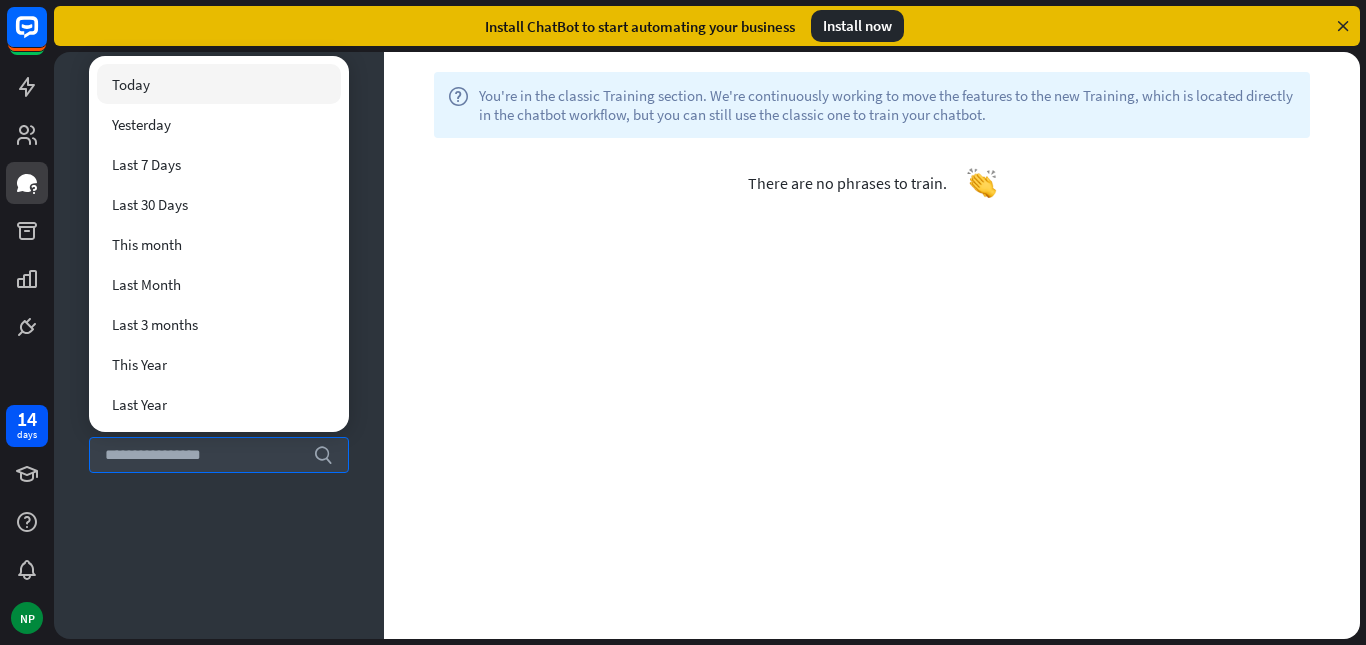 click on "Training
search     unmatched_phrases
Unmatched phrases
0
ignored
Ignored
Chatbot     Customer Service Bot
arrow_down
Time period
search
Show results" at bounding box center (219, 345) 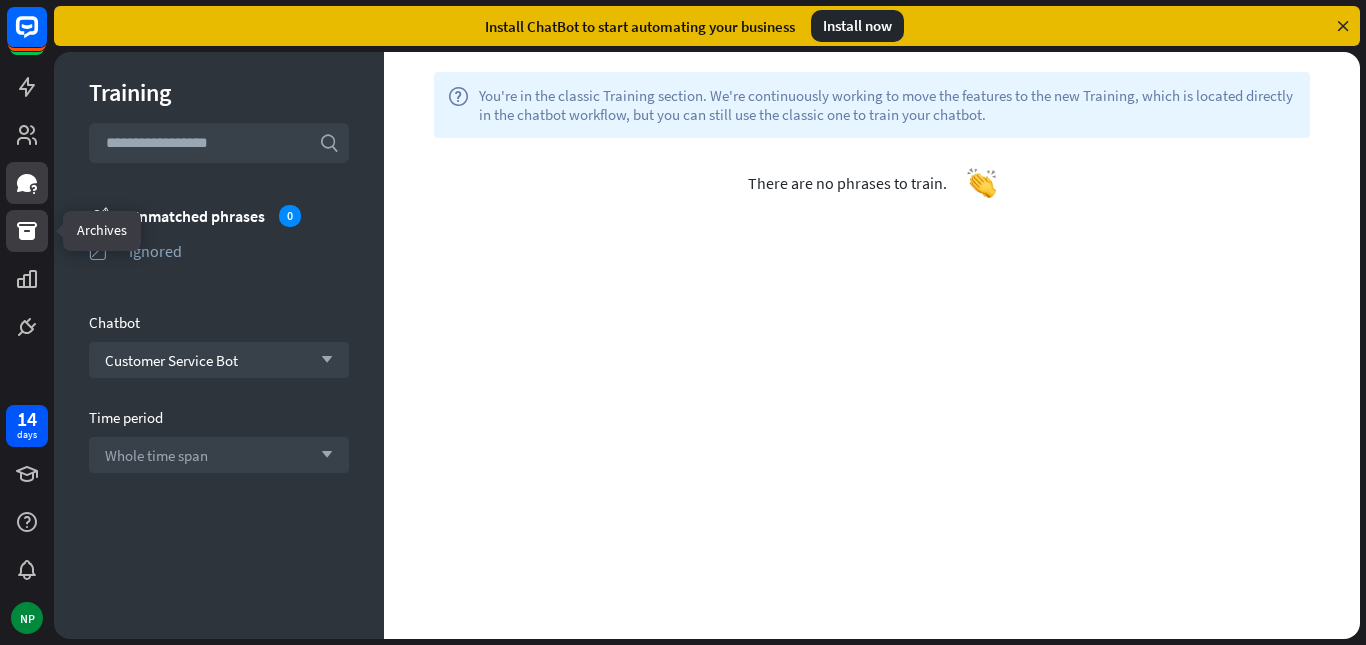 click 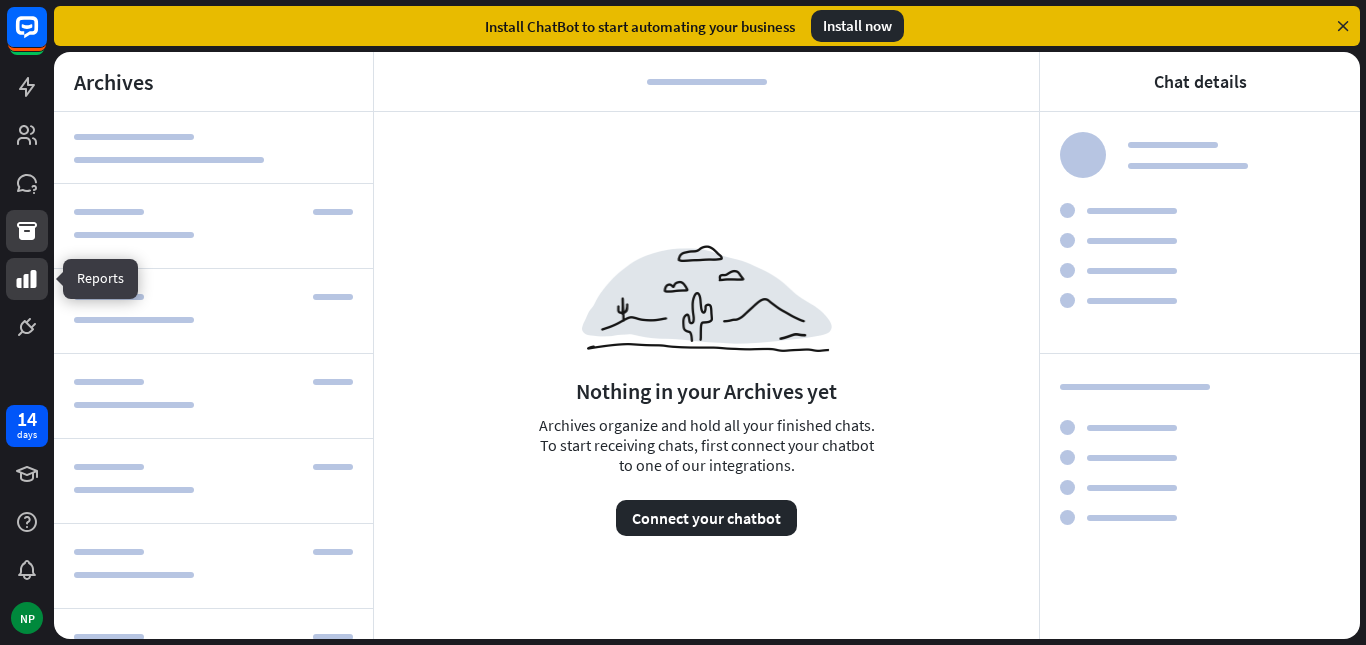 click 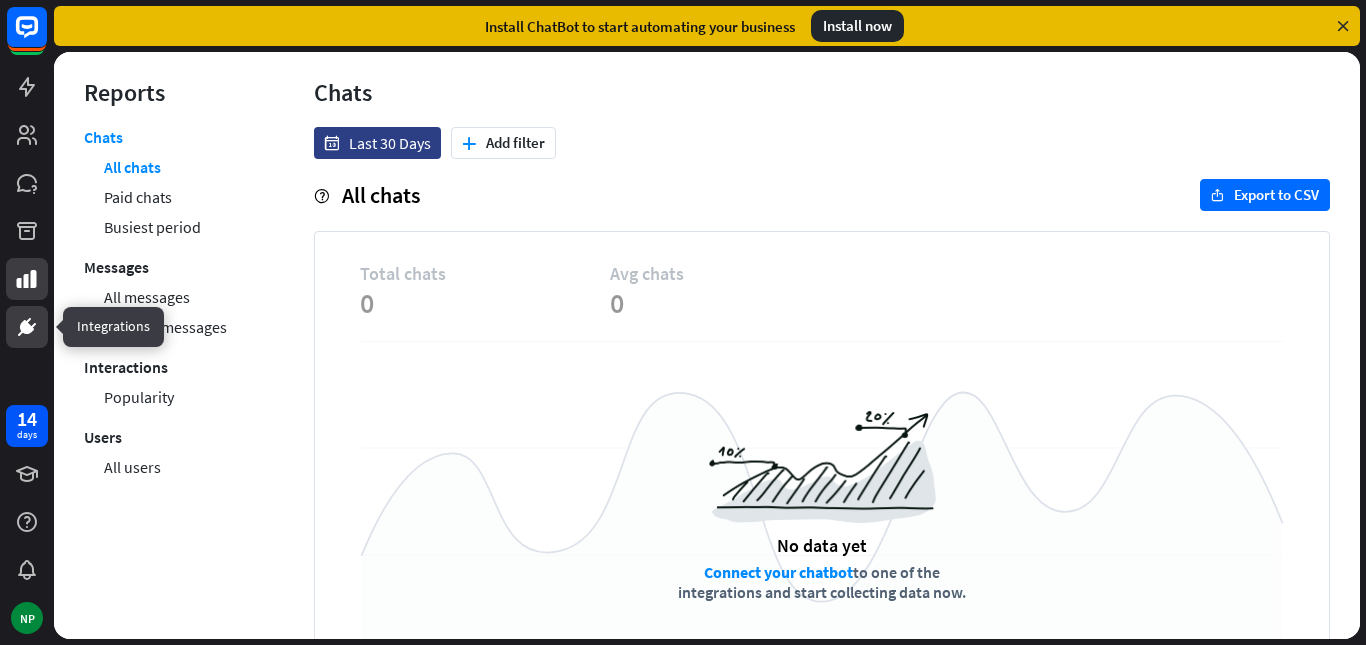 click 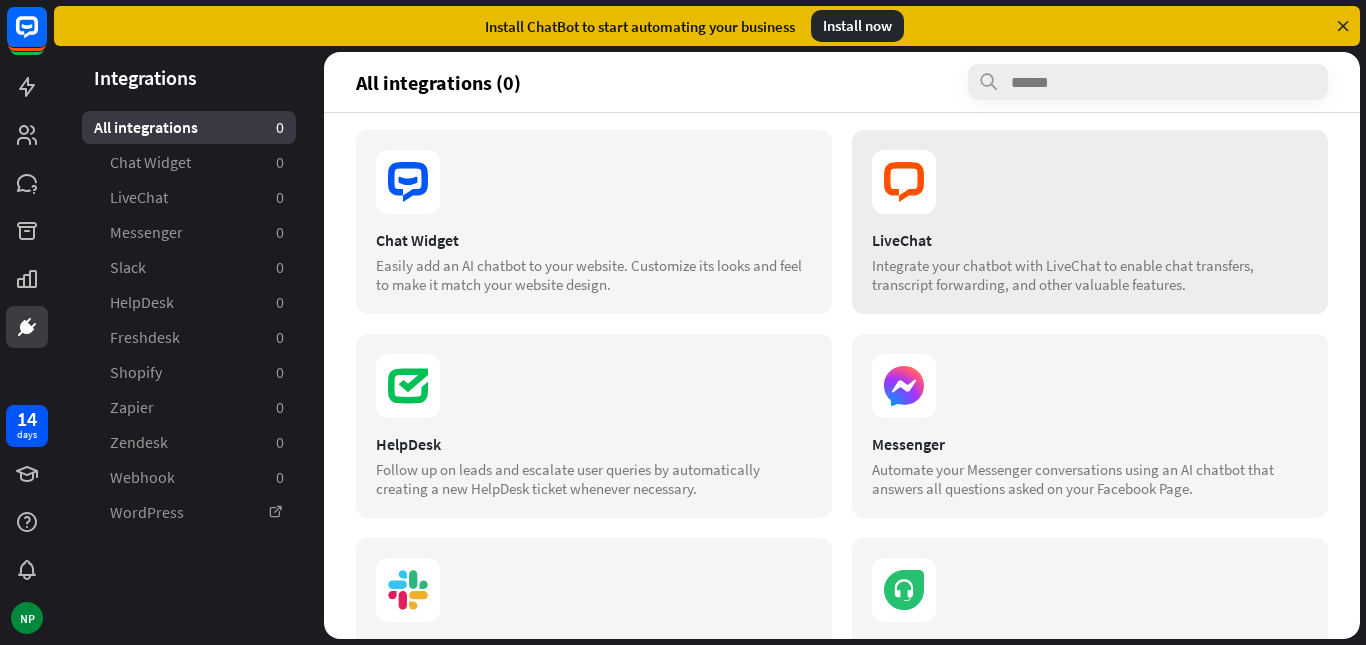 scroll, scrollTop: 0, scrollLeft: 0, axis: both 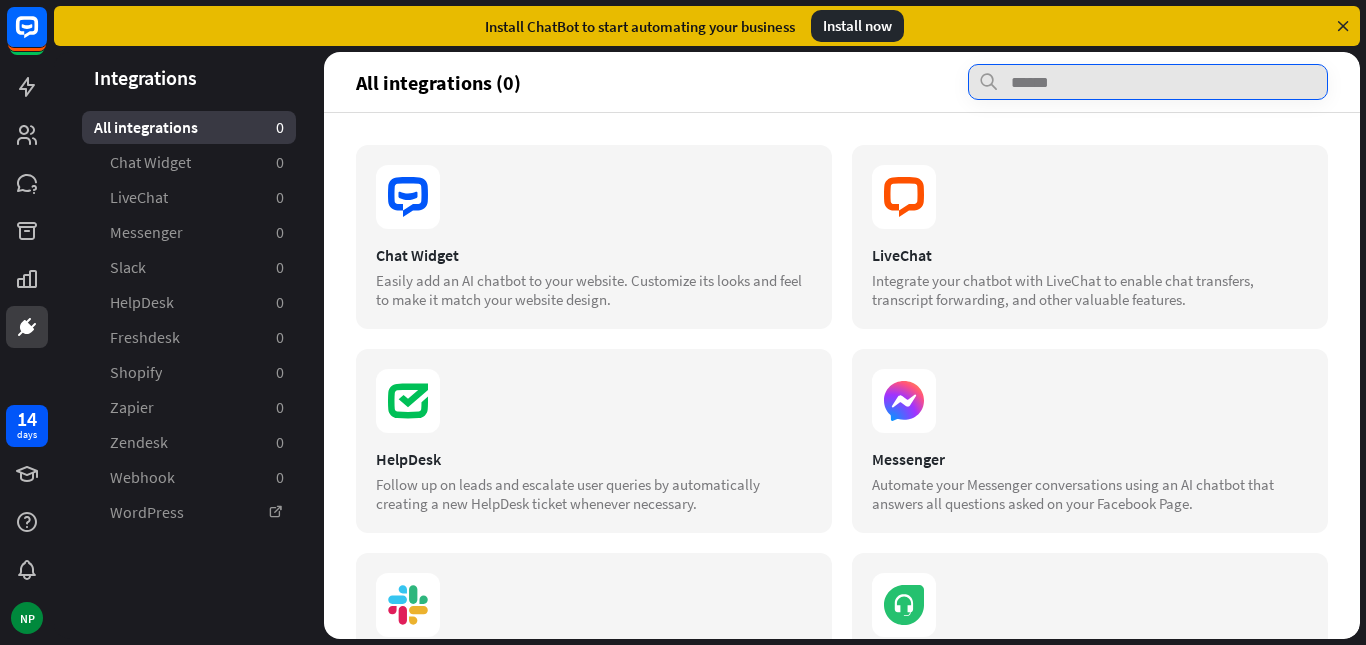 click at bounding box center [1148, 82] 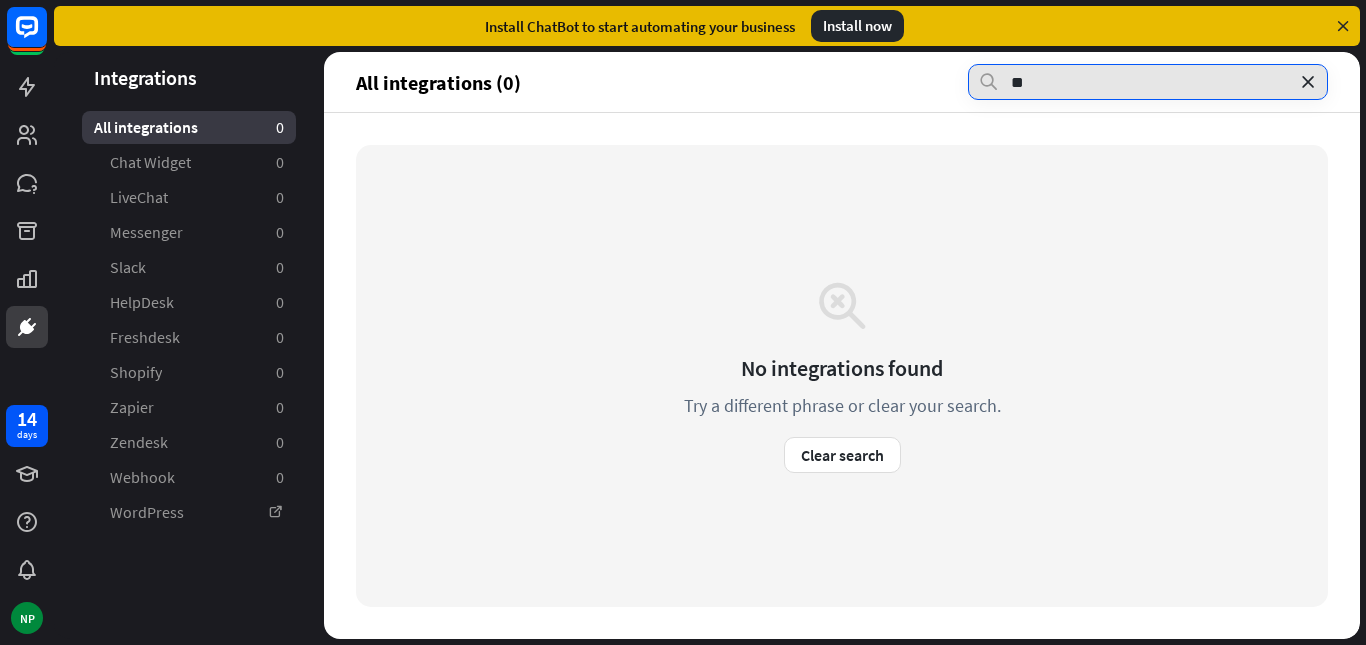 type on "*" 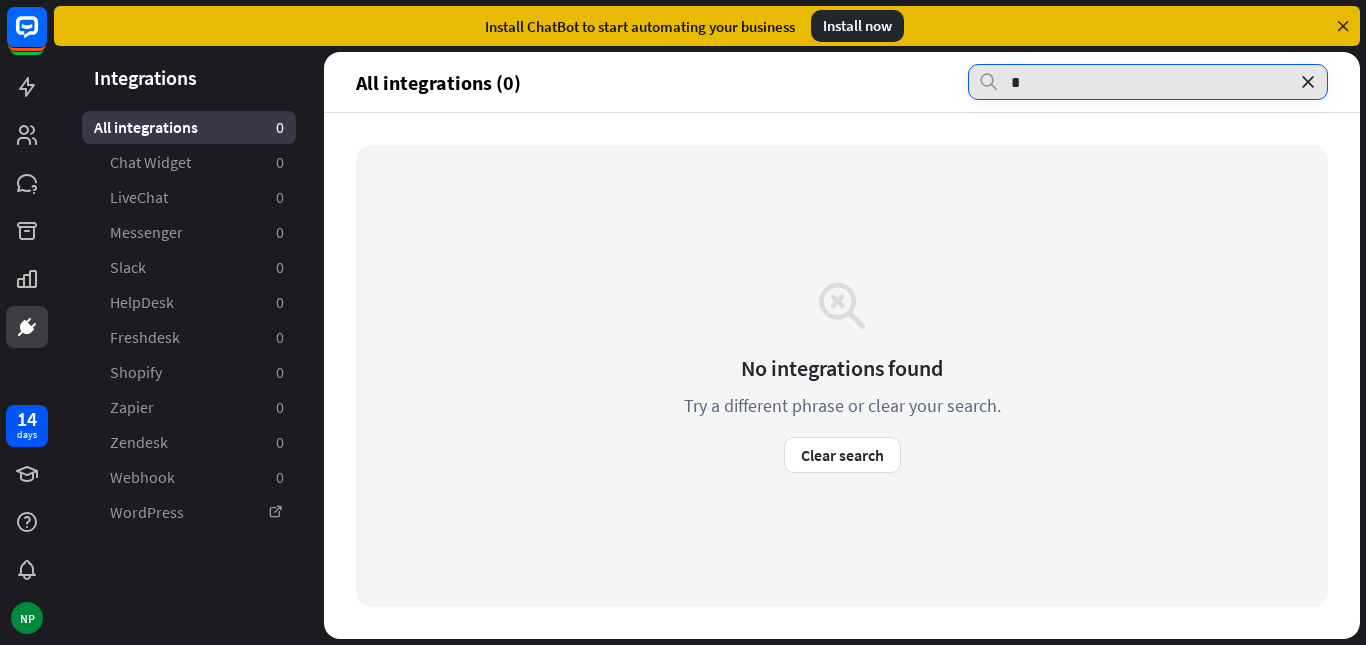 type 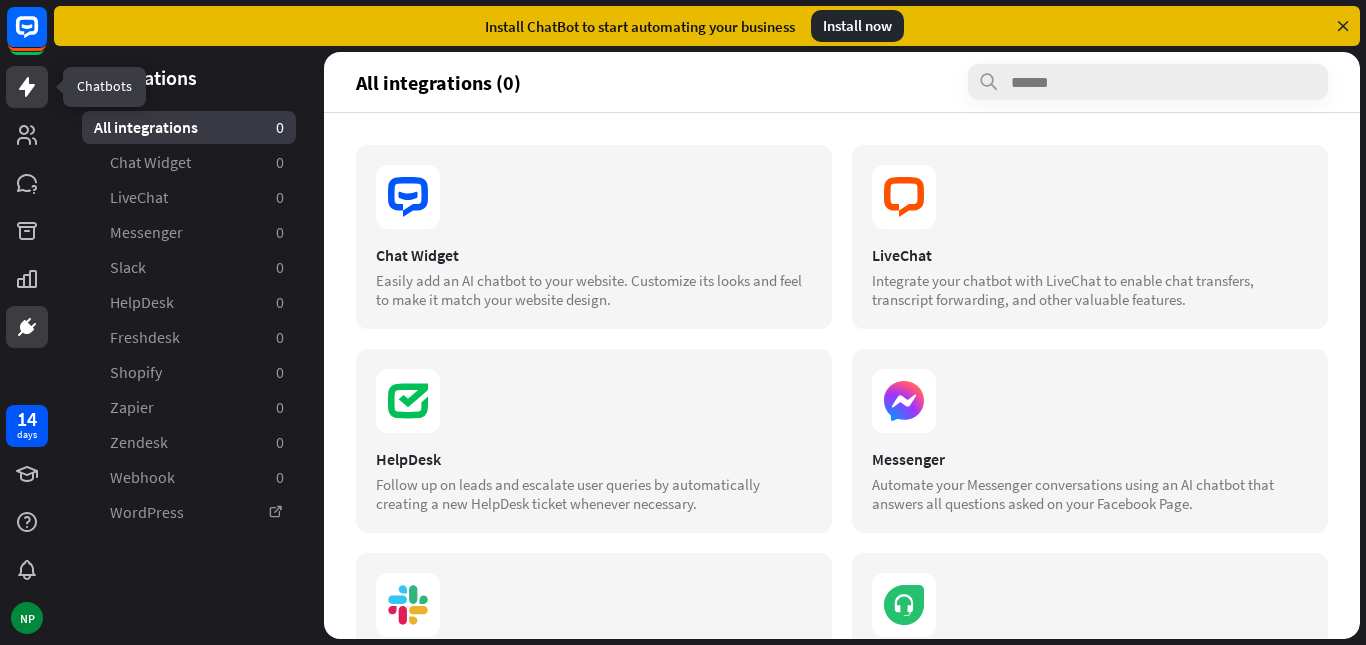 click 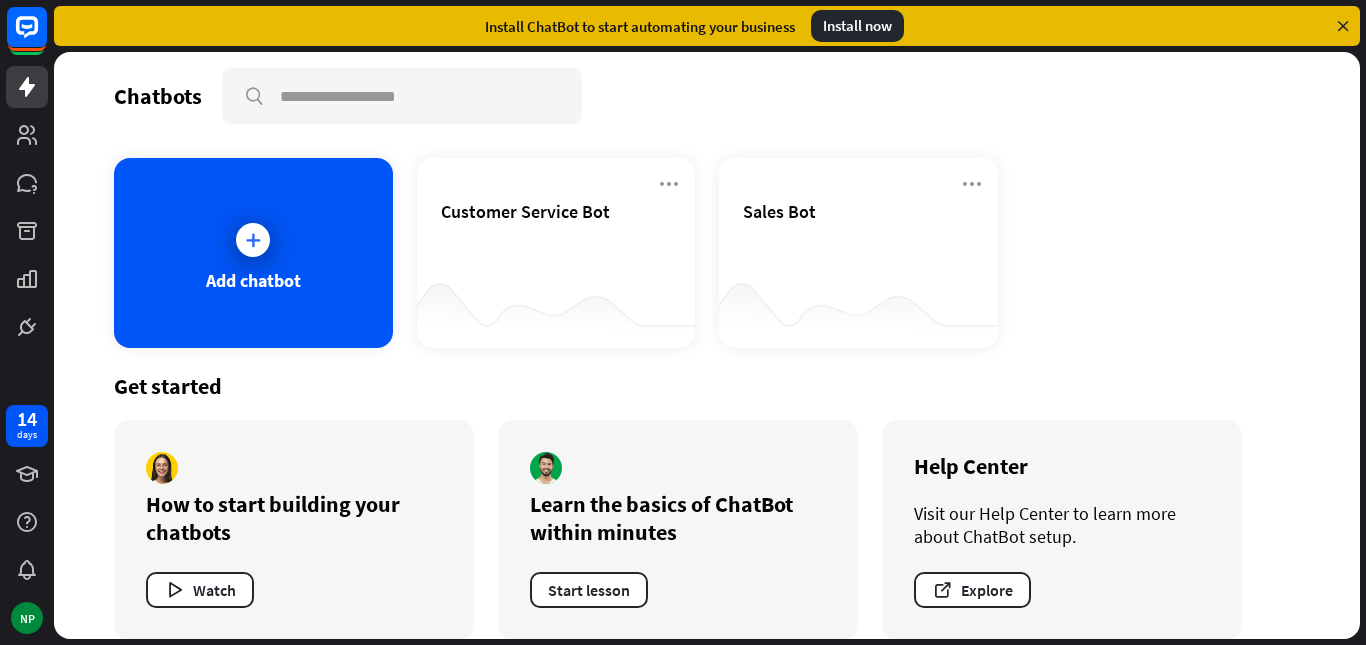 scroll, scrollTop: 0, scrollLeft: 0, axis: both 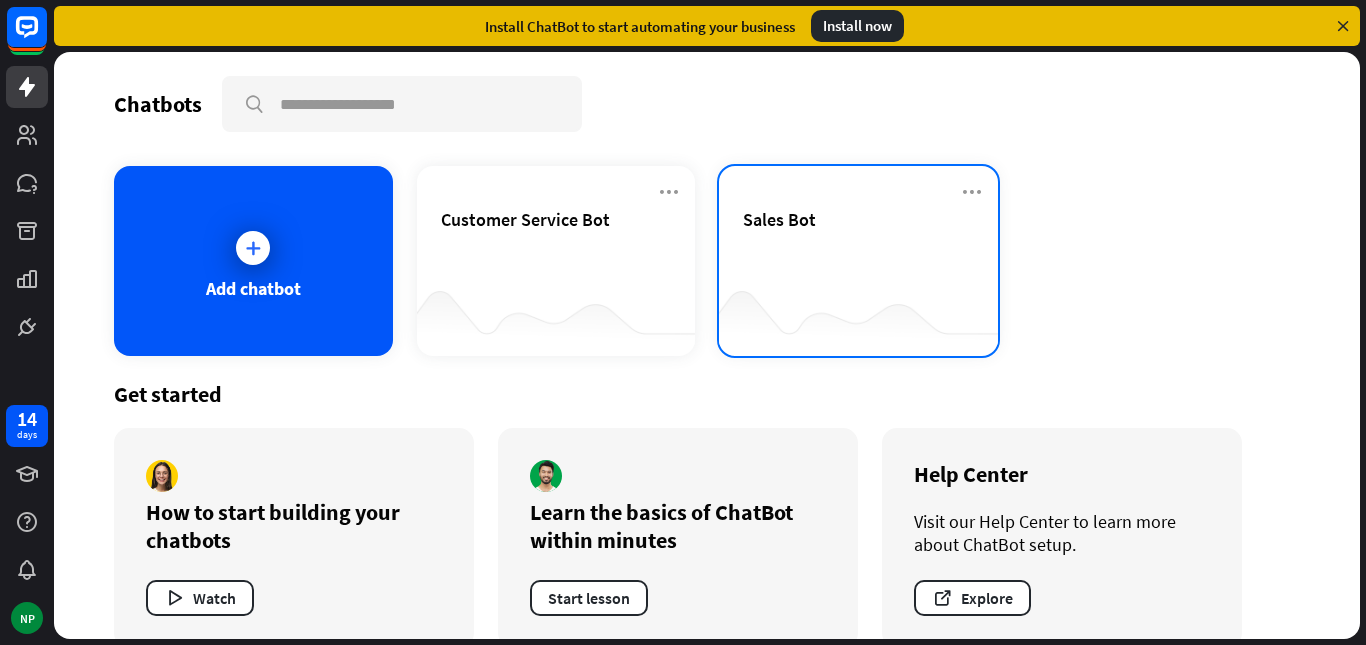click on "Sales Bot" at bounding box center (858, 243) 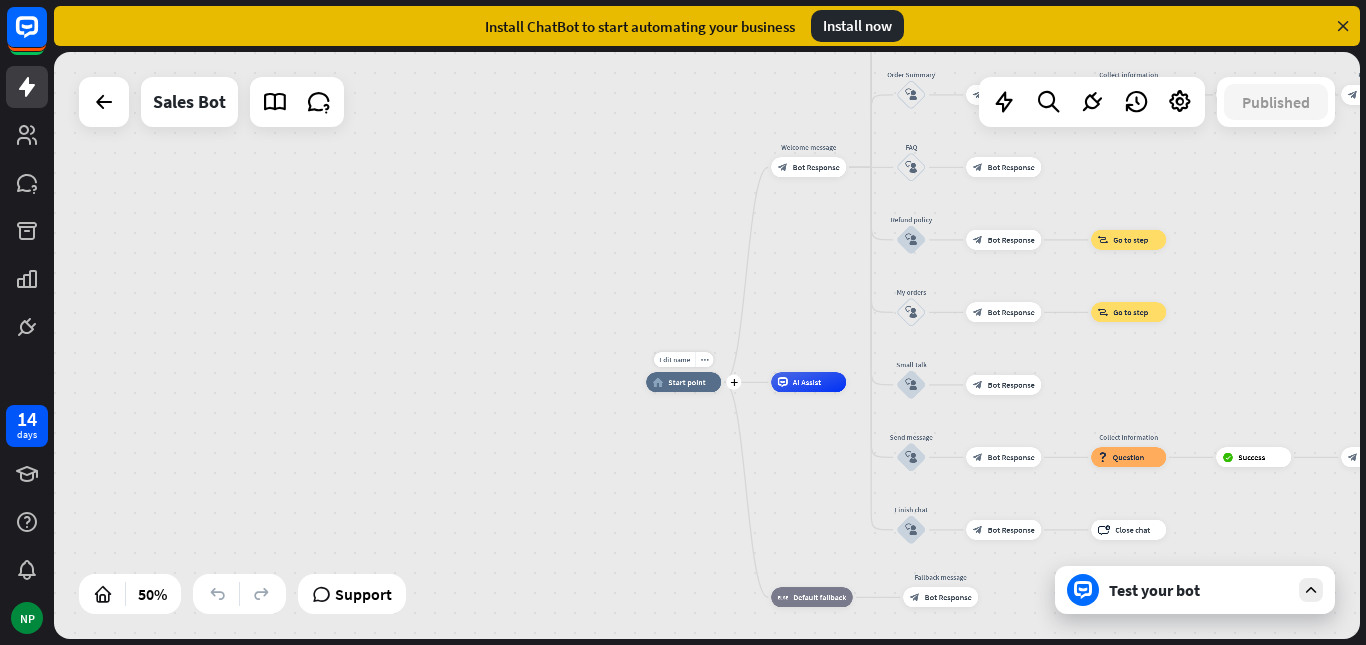 click on "home_2   Start point" at bounding box center (683, 382) 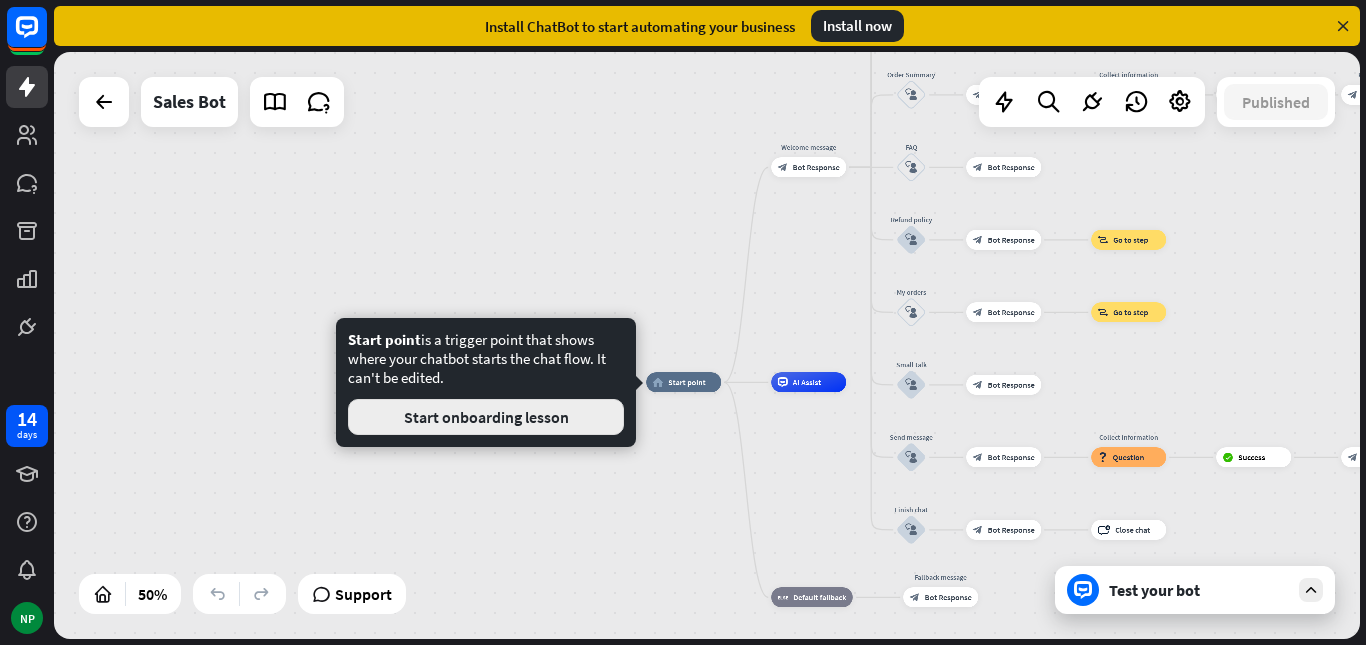 click on "Start onboarding lesson" at bounding box center (486, 417) 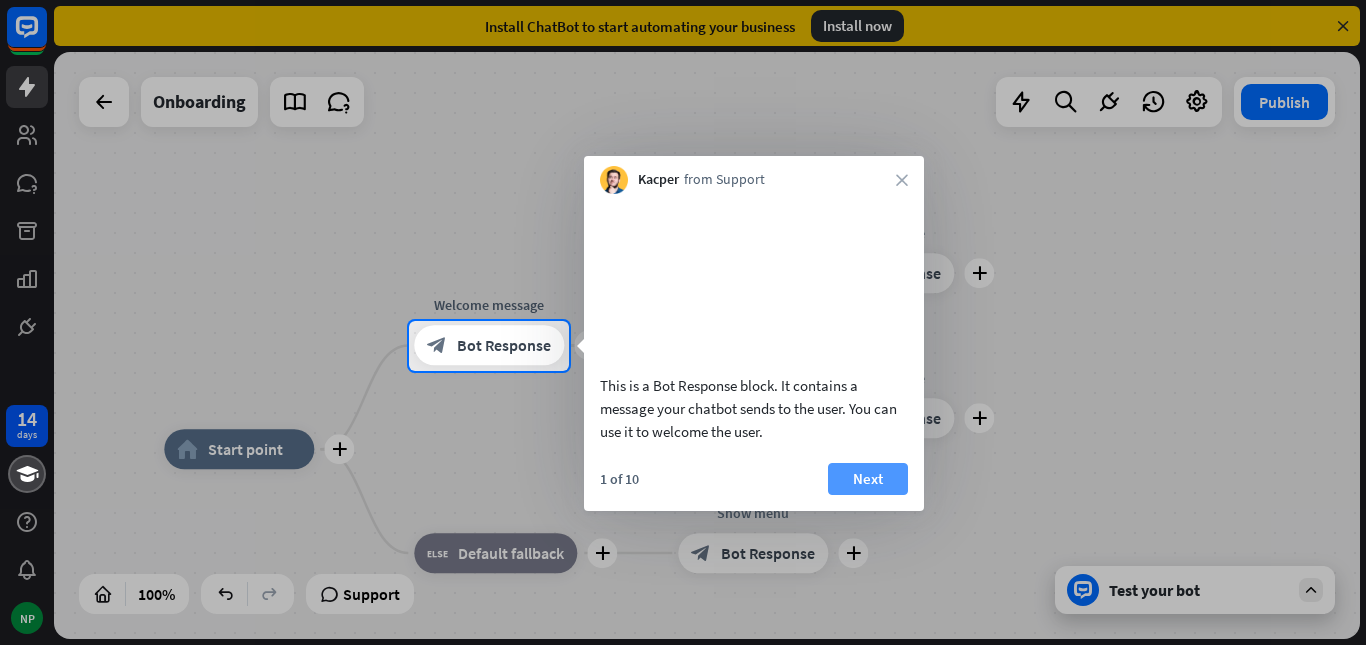 click on "Next" at bounding box center (868, 479) 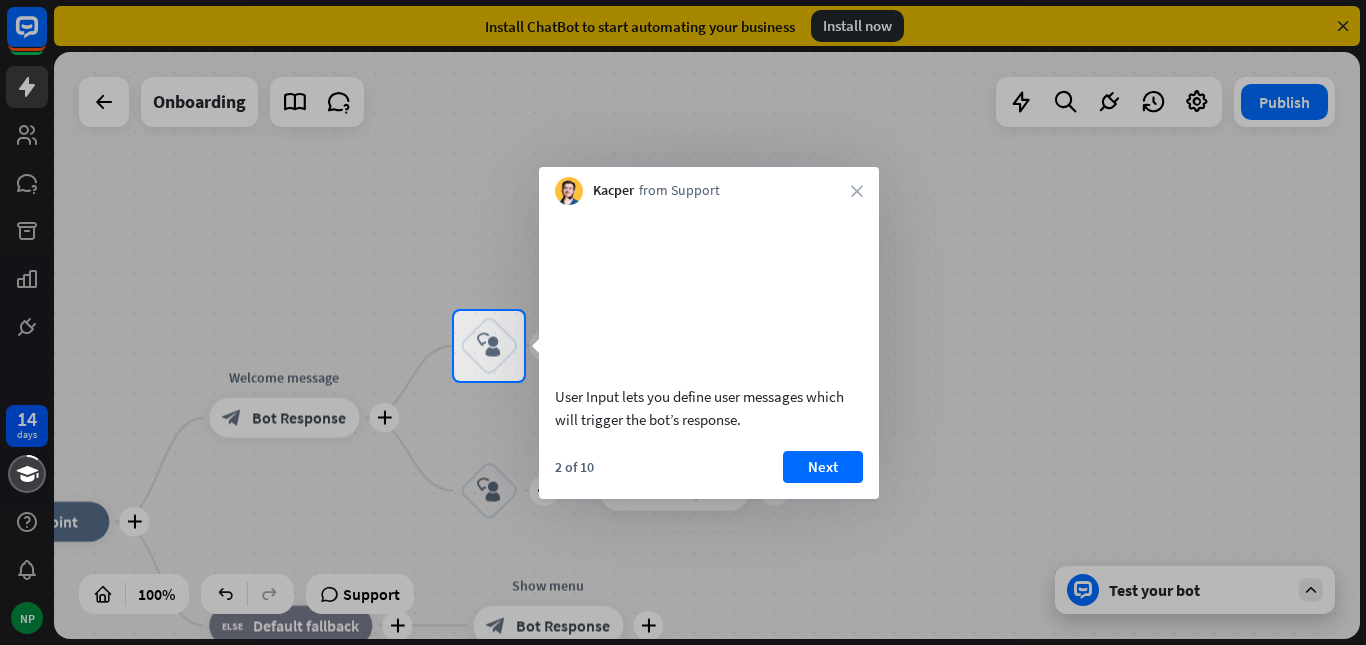click at bounding box center (683, 513) 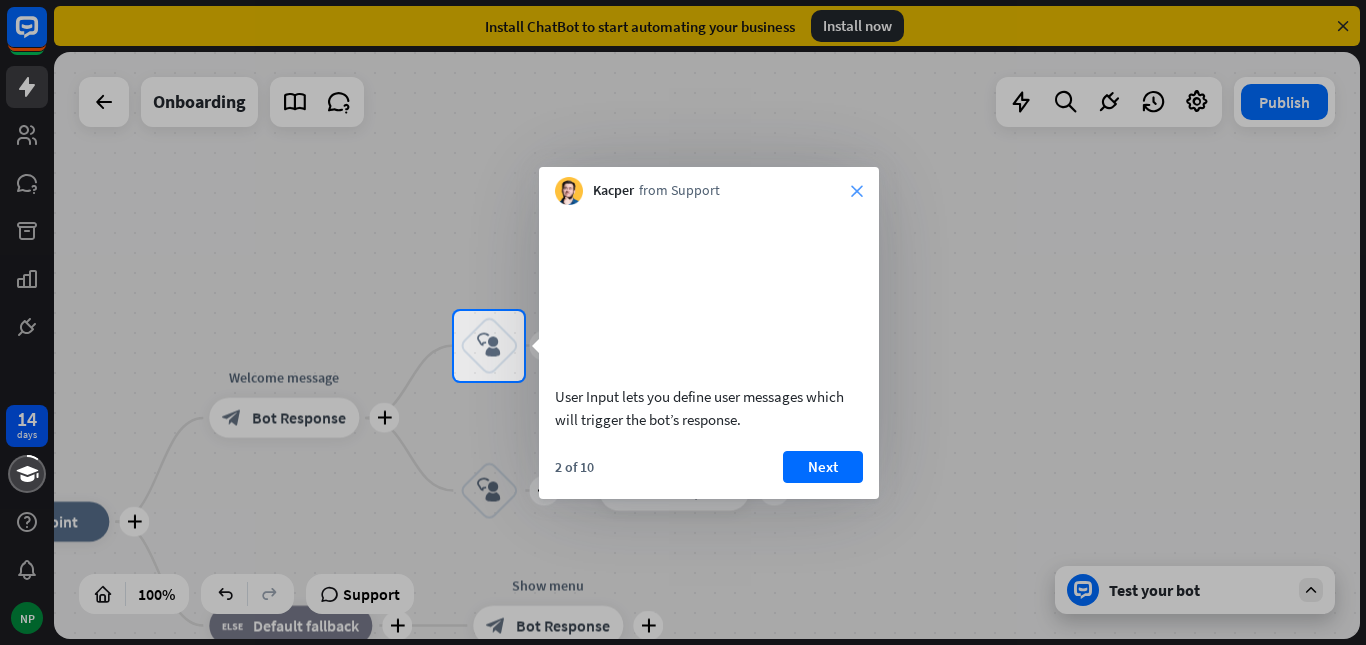 click on "close" at bounding box center (857, 191) 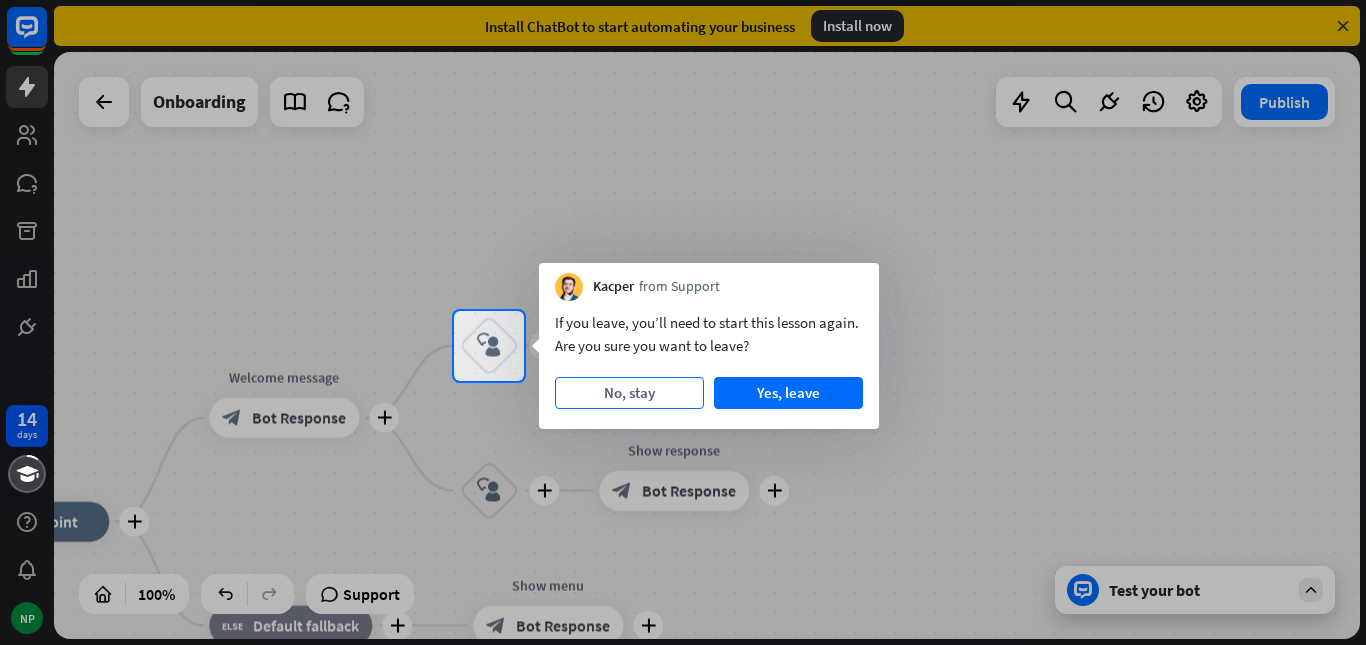 click on "No, stay" at bounding box center (629, 393) 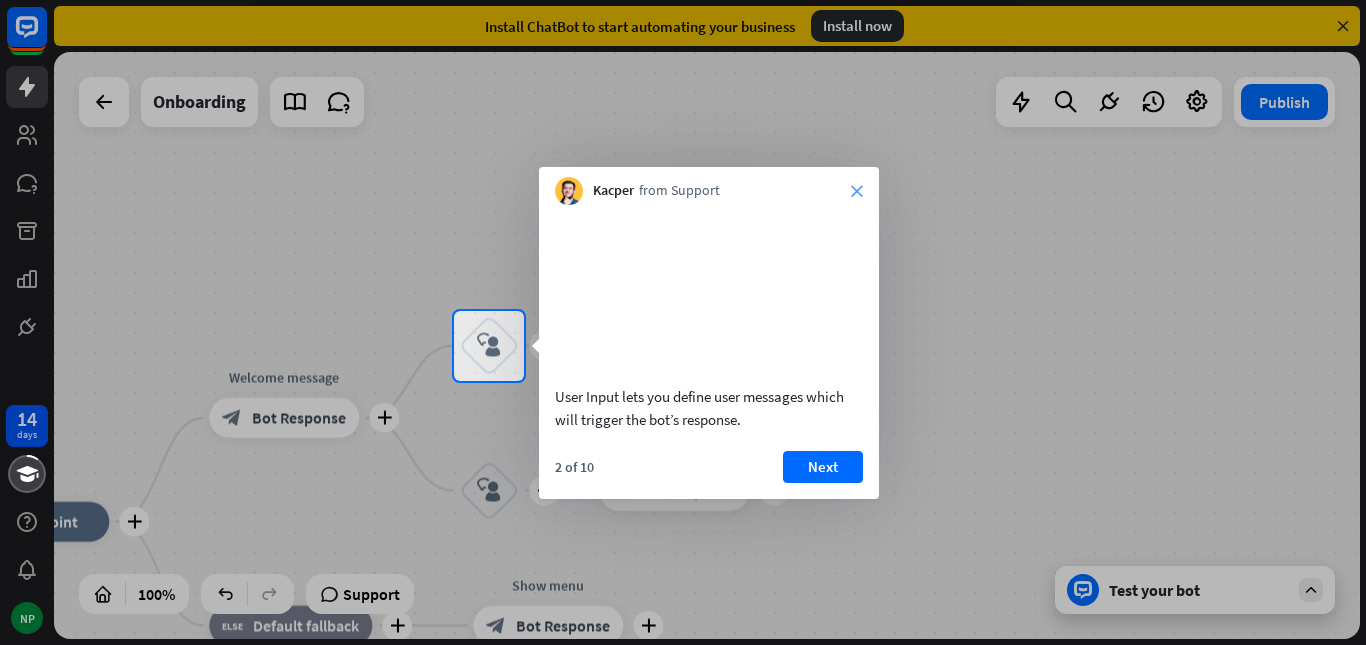 click on "close" at bounding box center (857, 191) 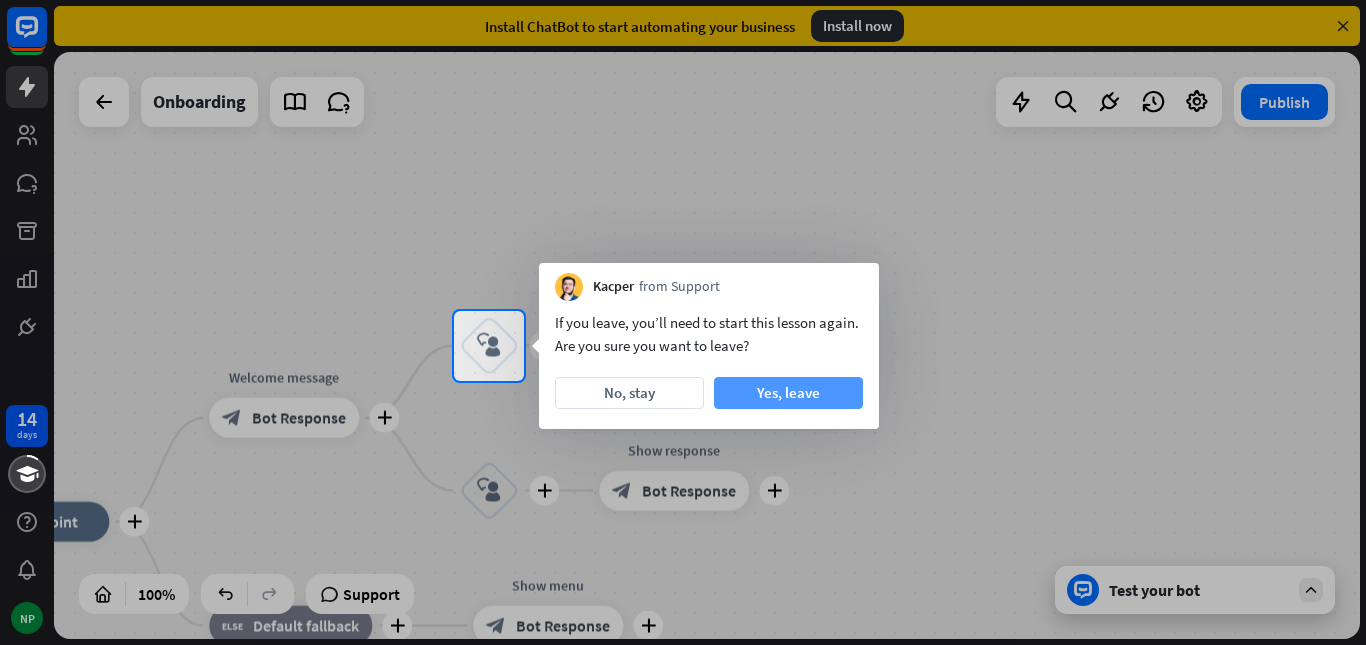 click on "Yes, leave" at bounding box center (788, 393) 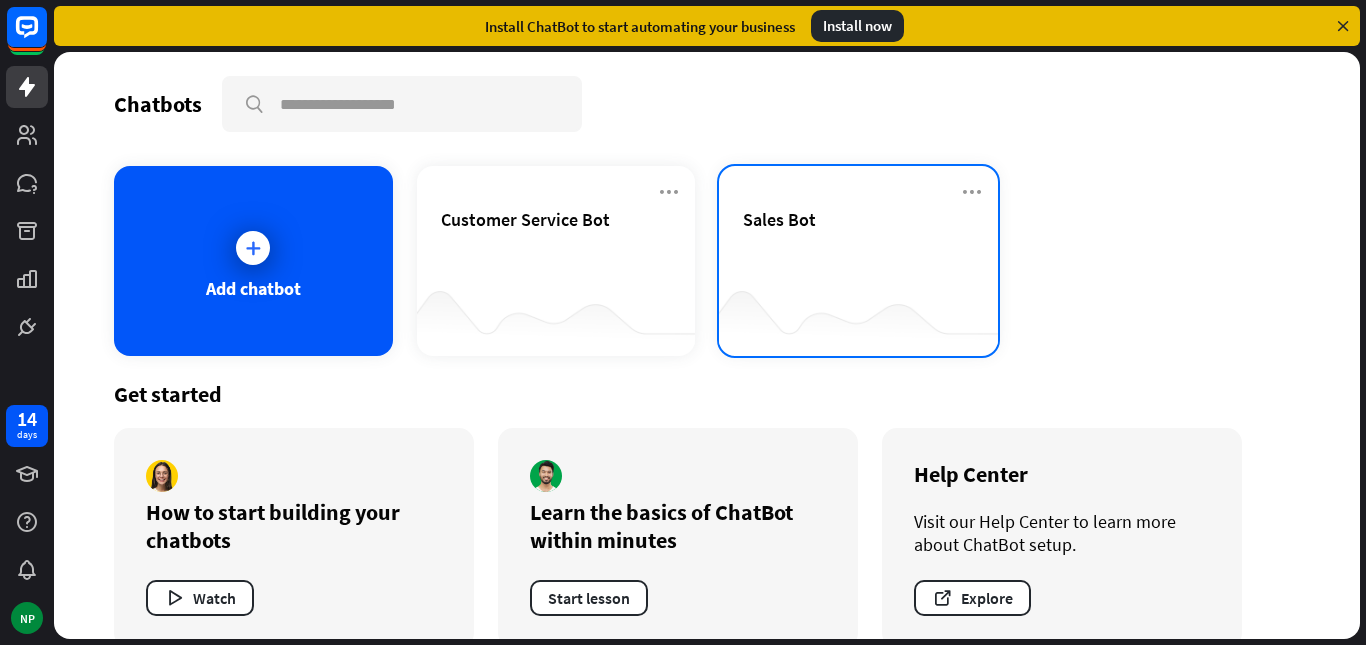 click on "Sales Bot" at bounding box center [858, 243] 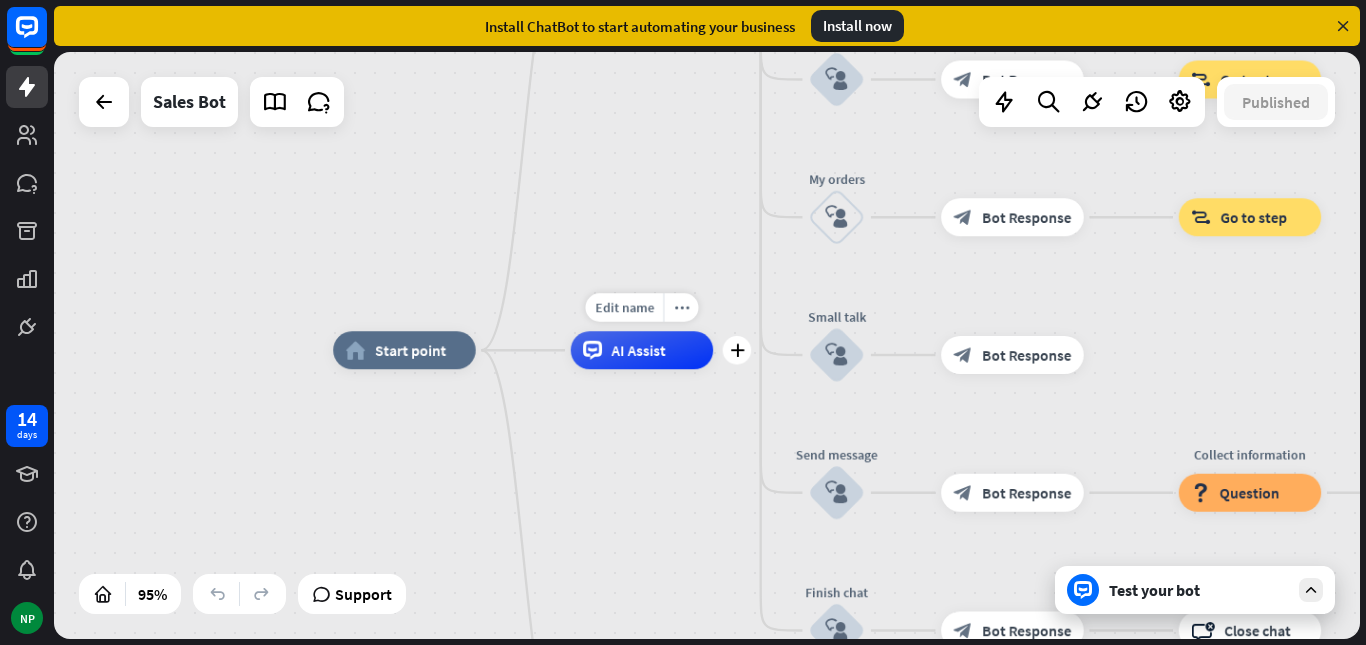 click on "AI Assist" at bounding box center [639, 350] 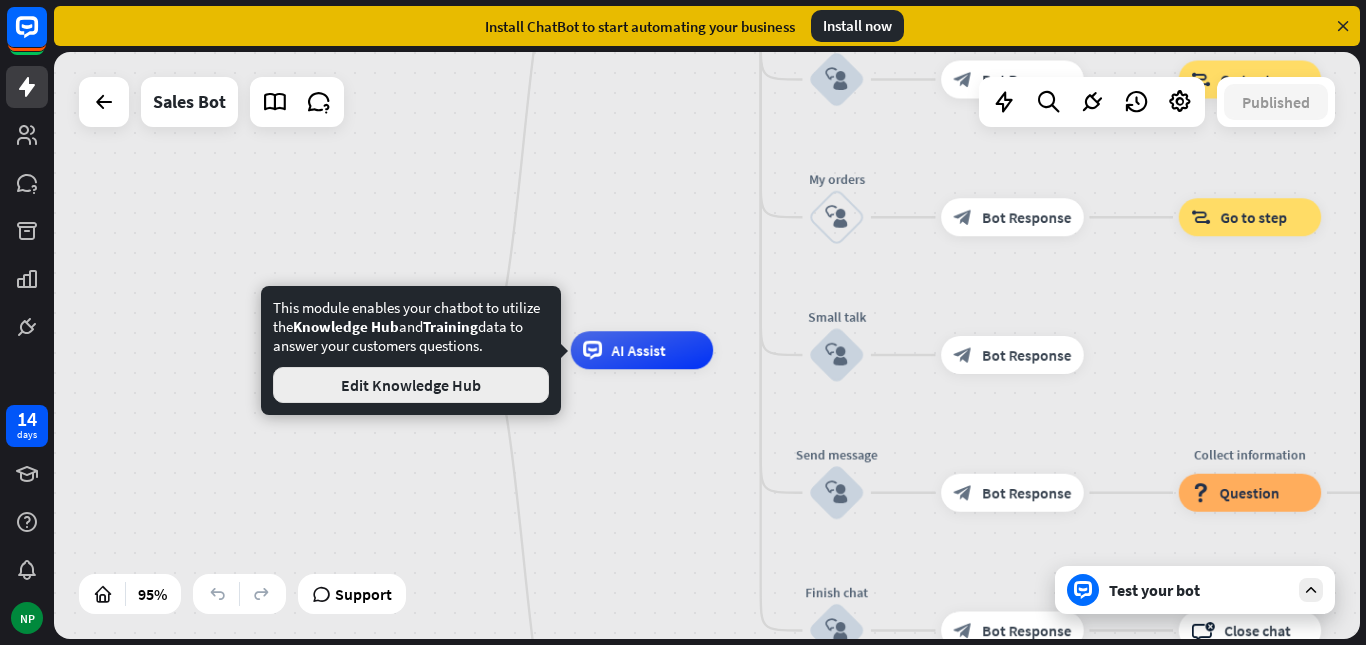 click on "Edit Knowledge Hub" at bounding box center (411, 385) 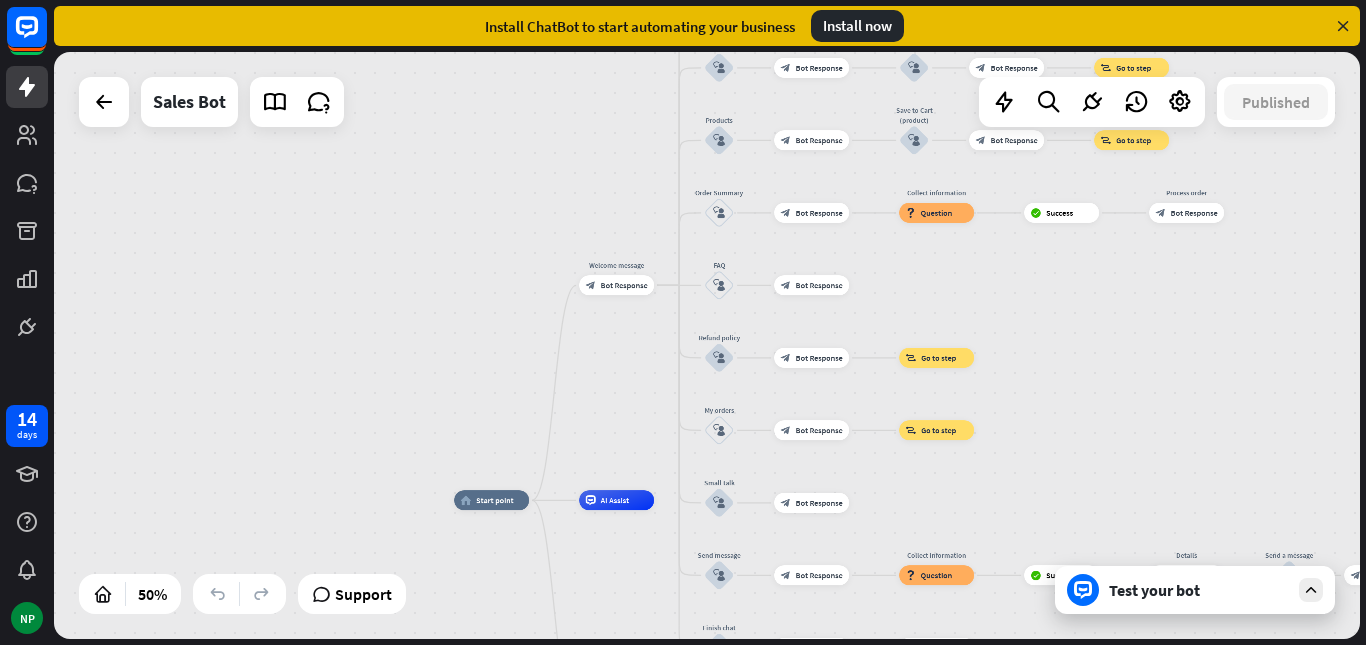 drag, startPoint x: 608, startPoint y: 111, endPoint x: 625, endPoint y: 359, distance: 248.58199 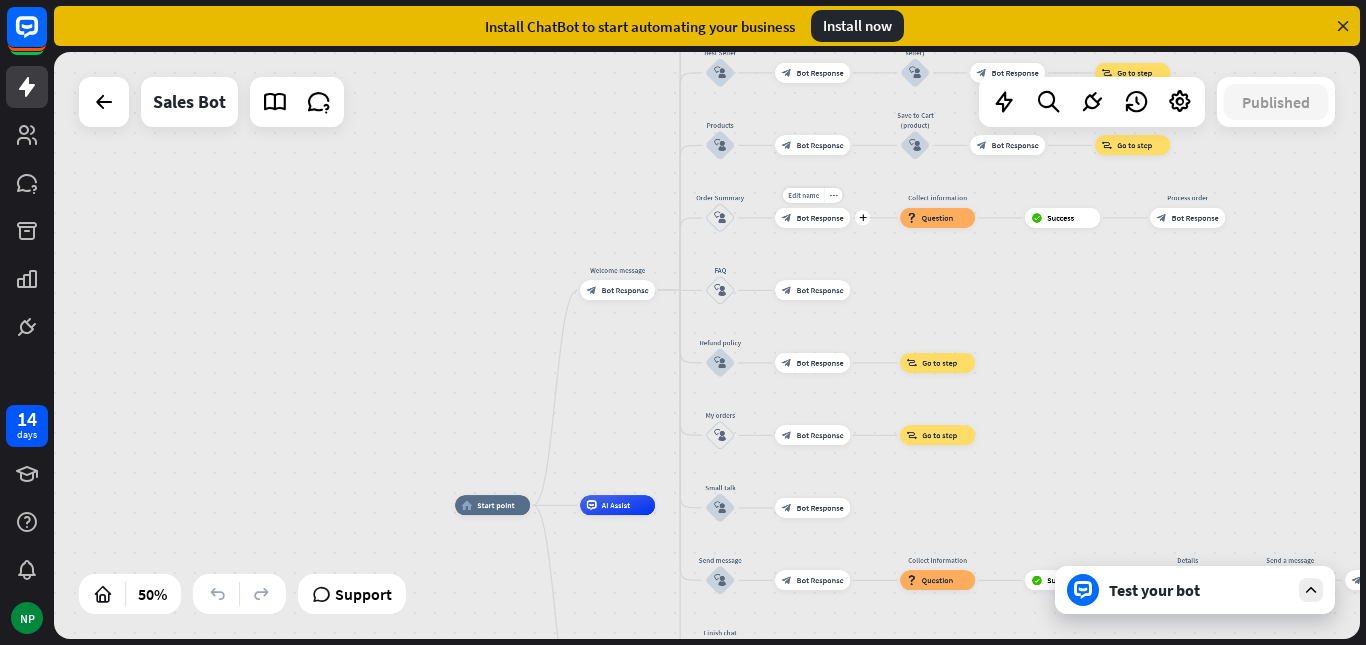 click on "Bot Response" at bounding box center (820, 218) 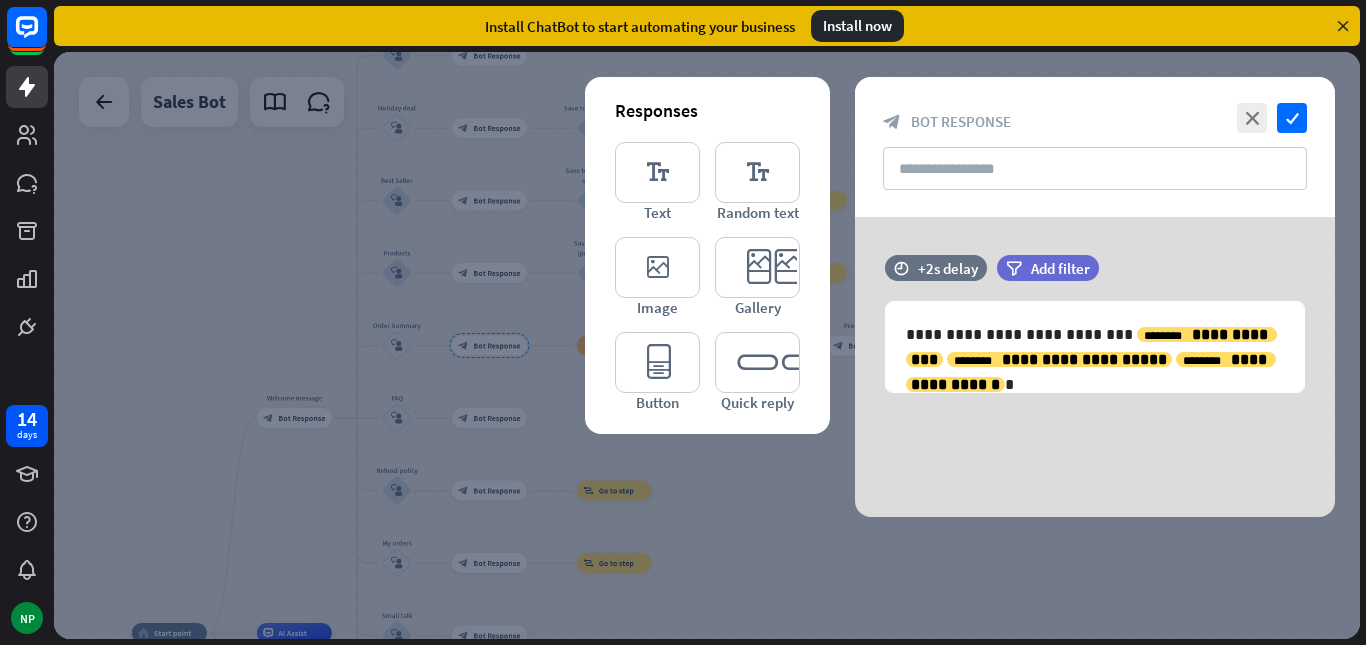 click at bounding box center [707, 345] 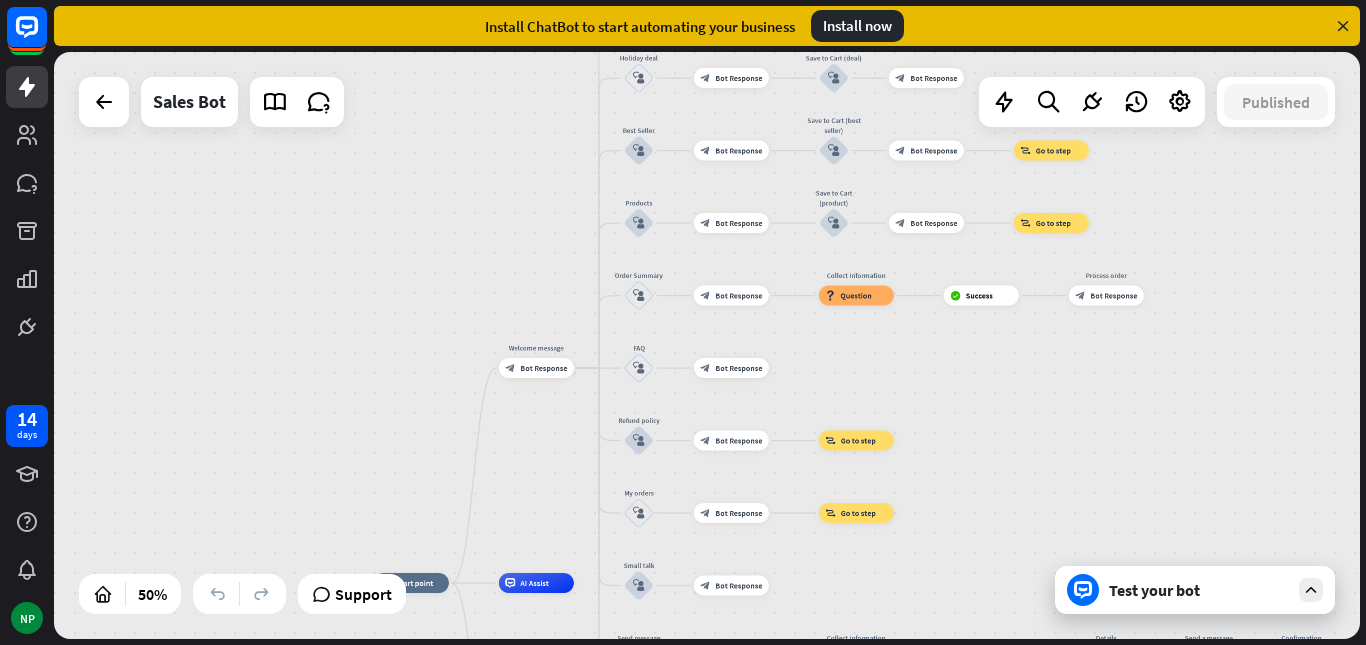 drag, startPoint x: 752, startPoint y: 441, endPoint x: 994, endPoint y: 391, distance: 247.11131 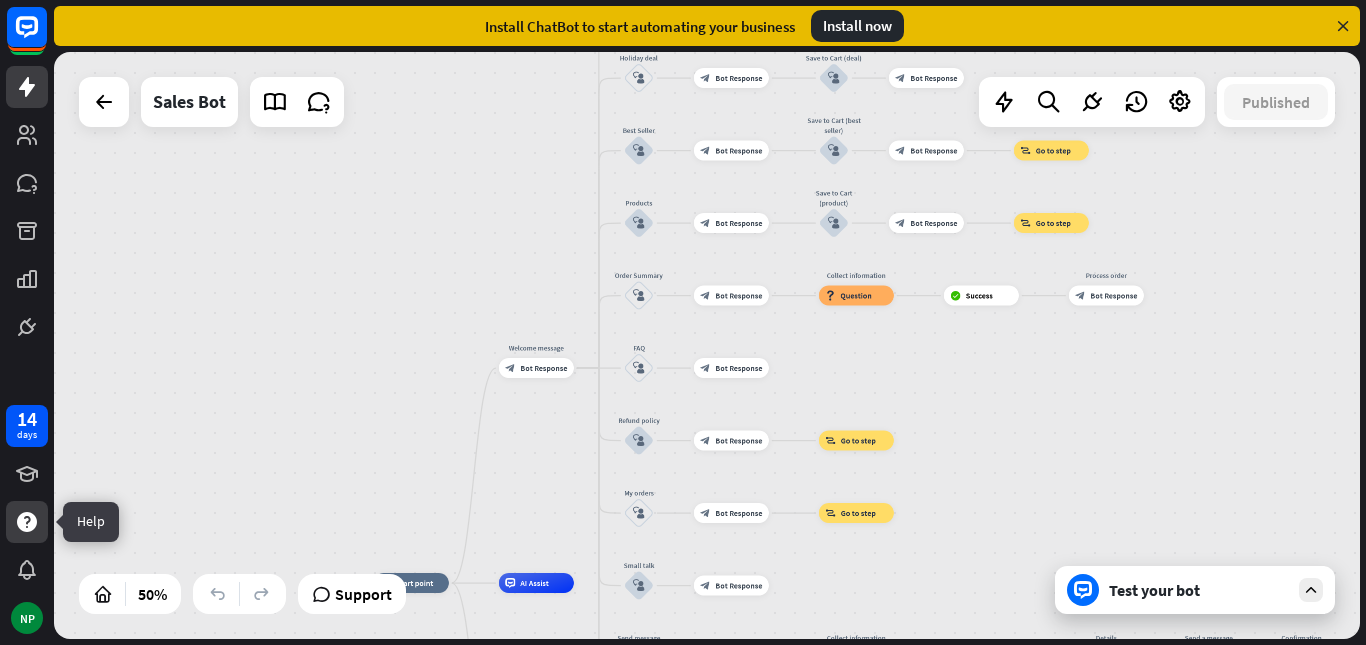 click 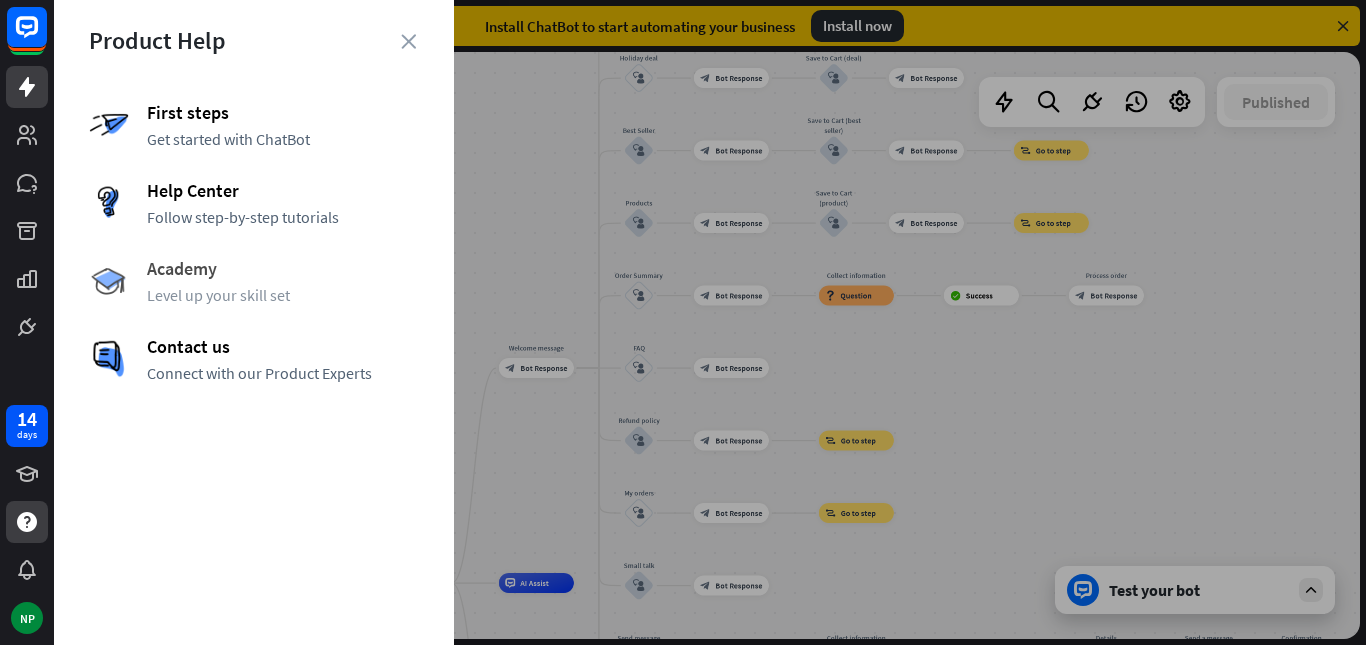 click on "Academy   Level up your skill set" at bounding box center [254, 281] 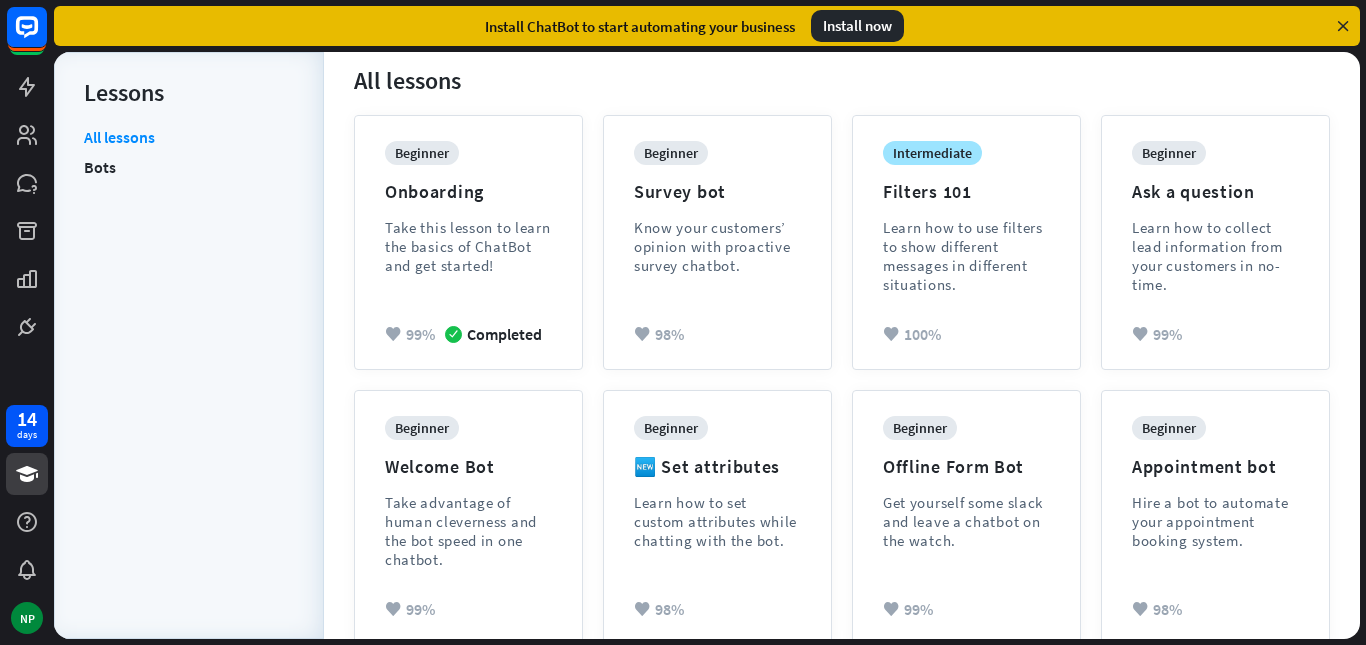 scroll, scrollTop: 400, scrollLeft: 0, axis: vertical 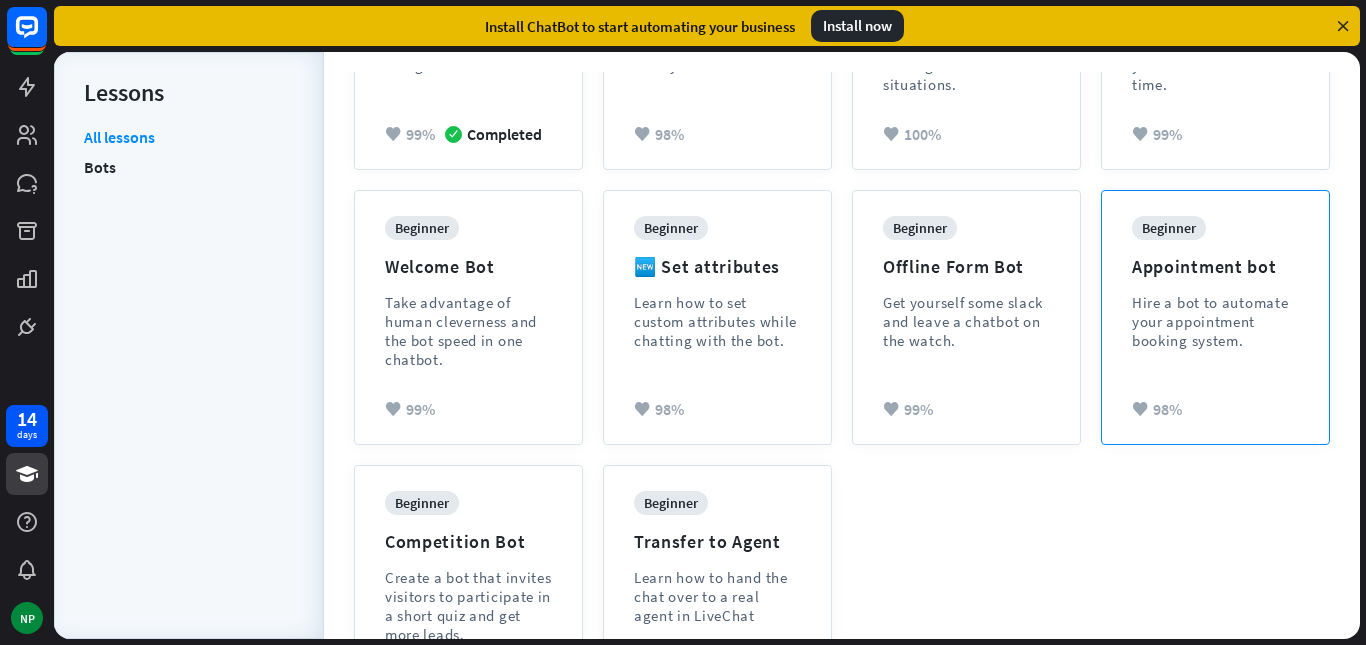 click on "Hire a bot to automate your appointment booking system." at bounding box center (1215, 321) 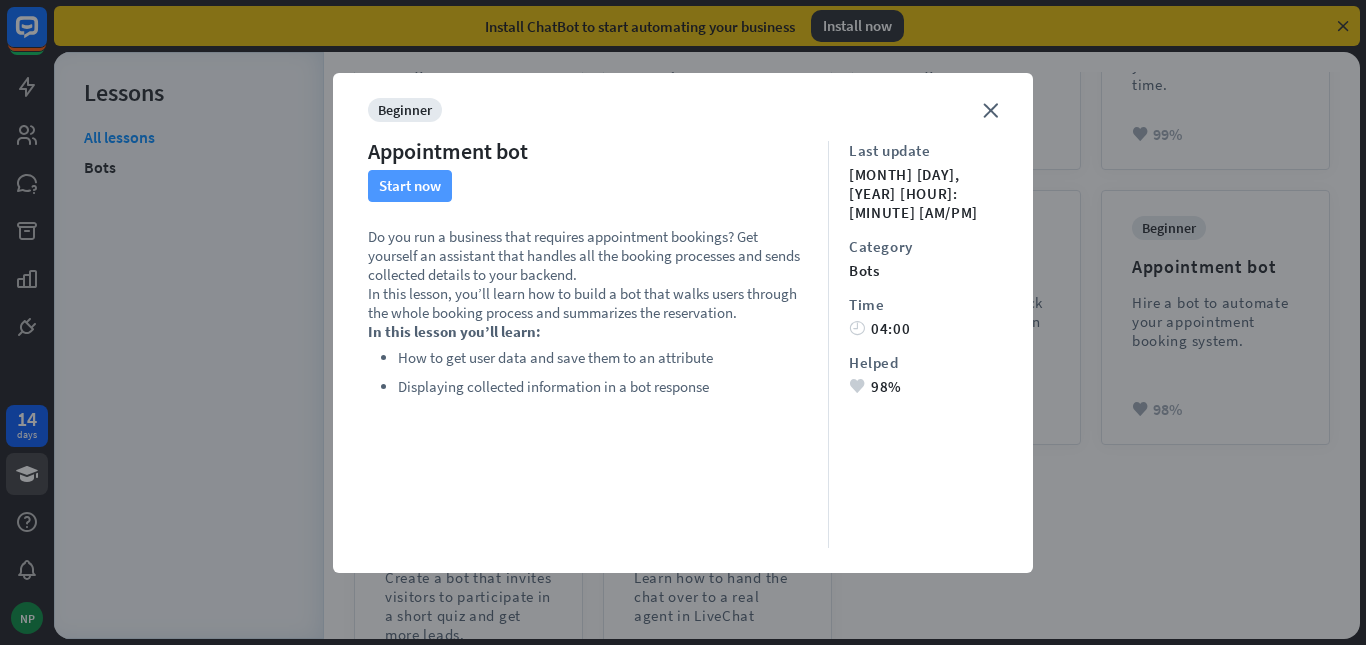 click on "Start now" at bounding box center (410, 186) 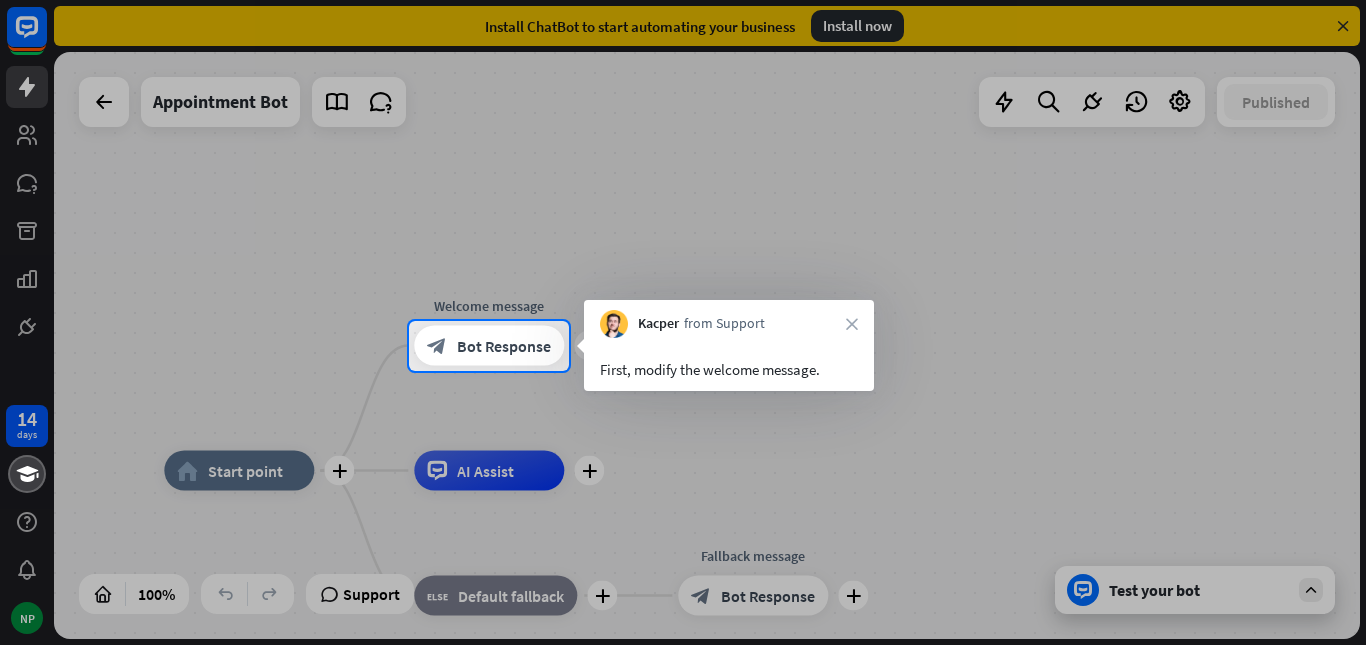 click on "First, modify the welcome message." at bounding box center [729, 369] 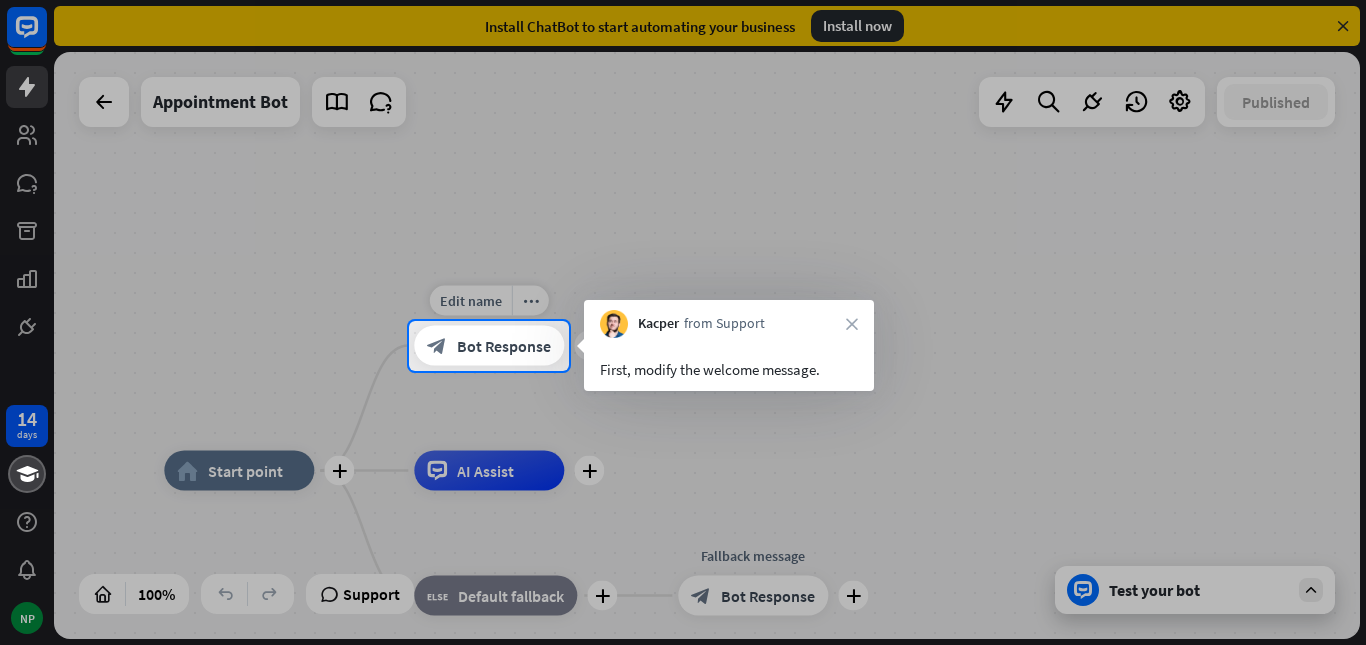 click on "Bot Response" at bounding box center [504, 346] 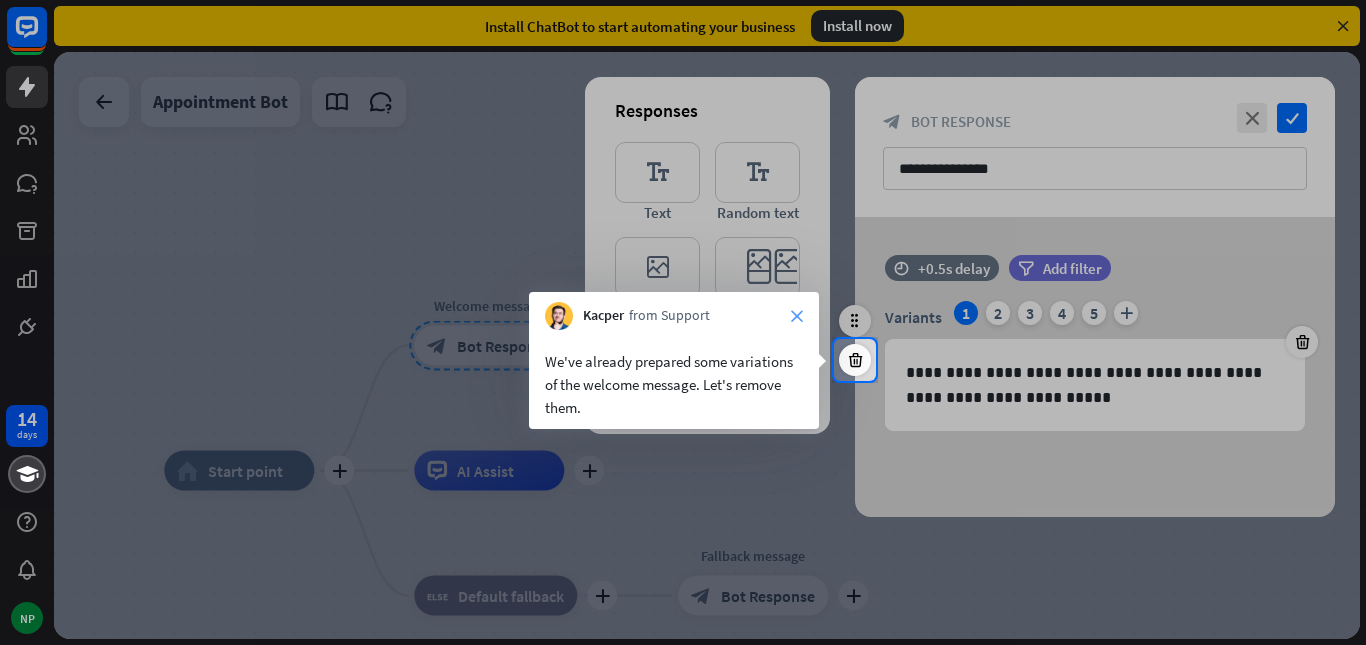 click on "close" at bounding box center [797, 316] 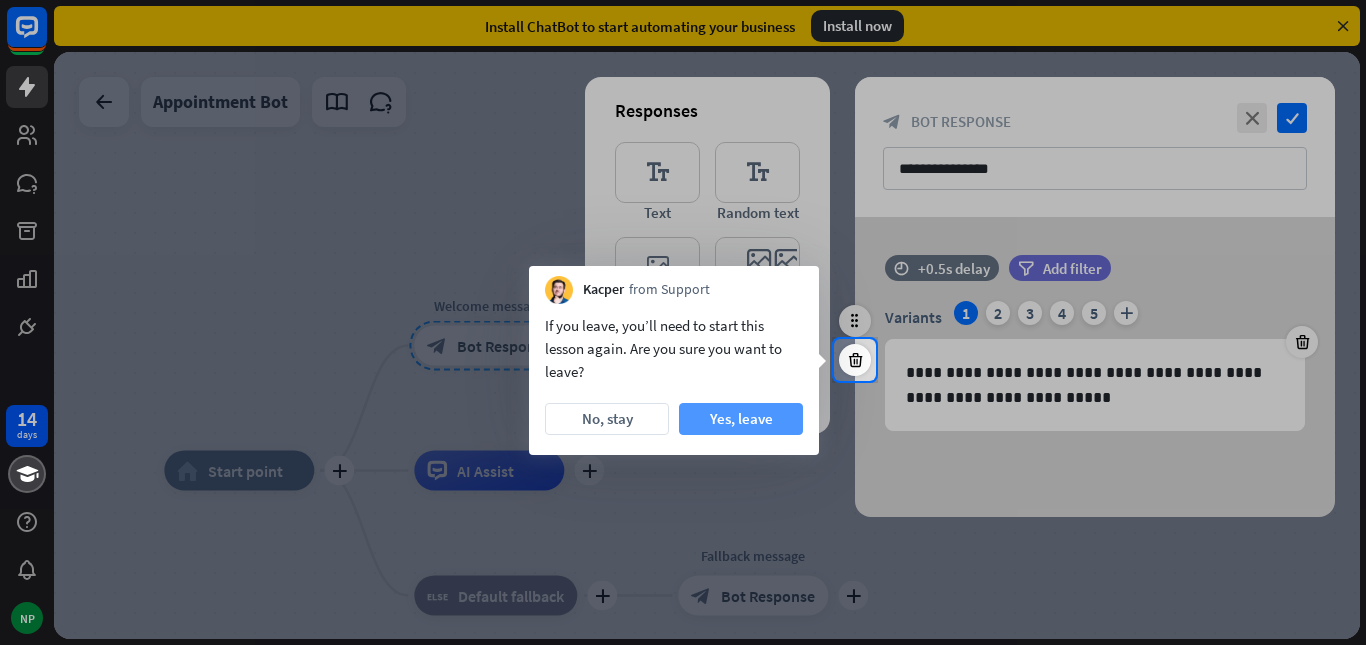 click on "Yes, leave" at bounding box center (741, 419) 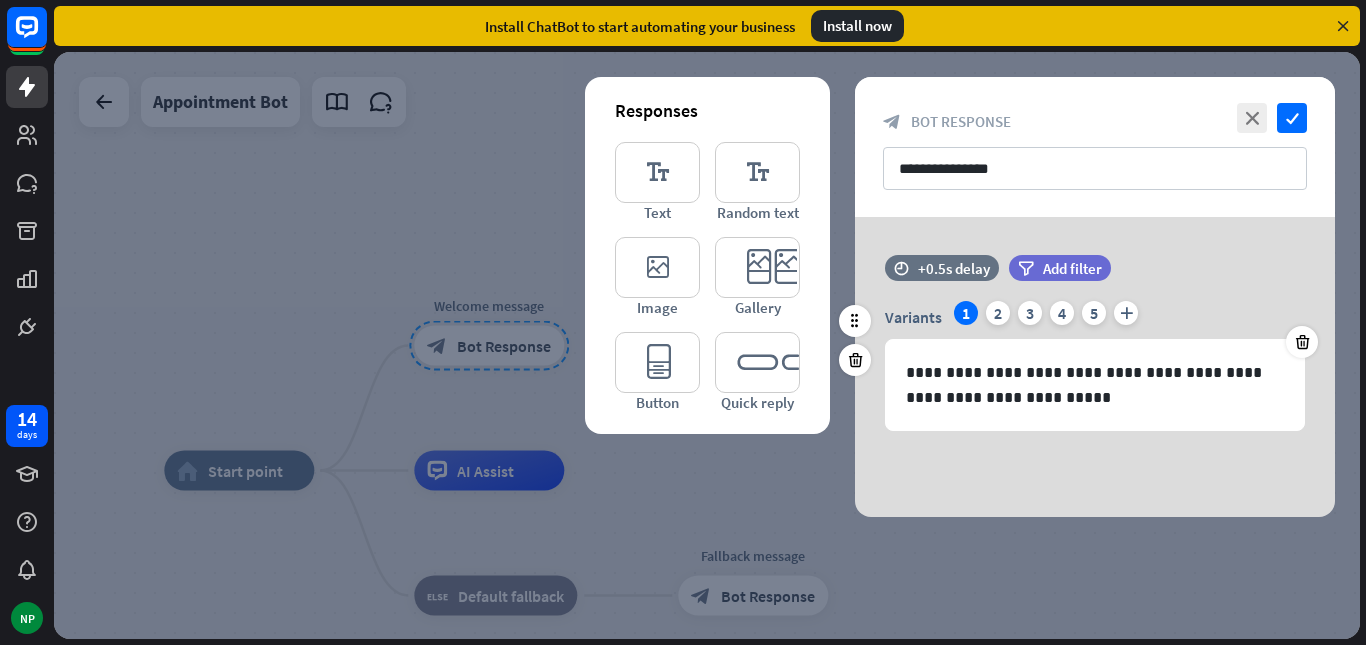 click at bounding box center [707, 345] 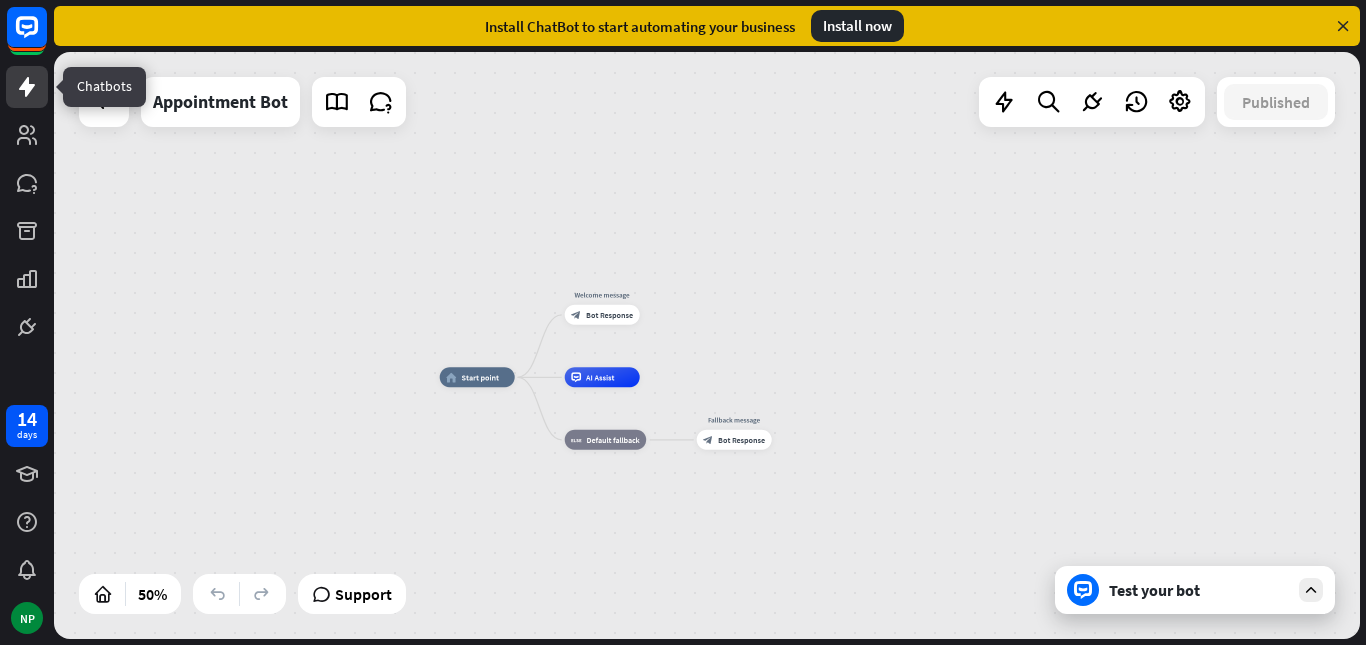 click at bounding box center [27, 87] 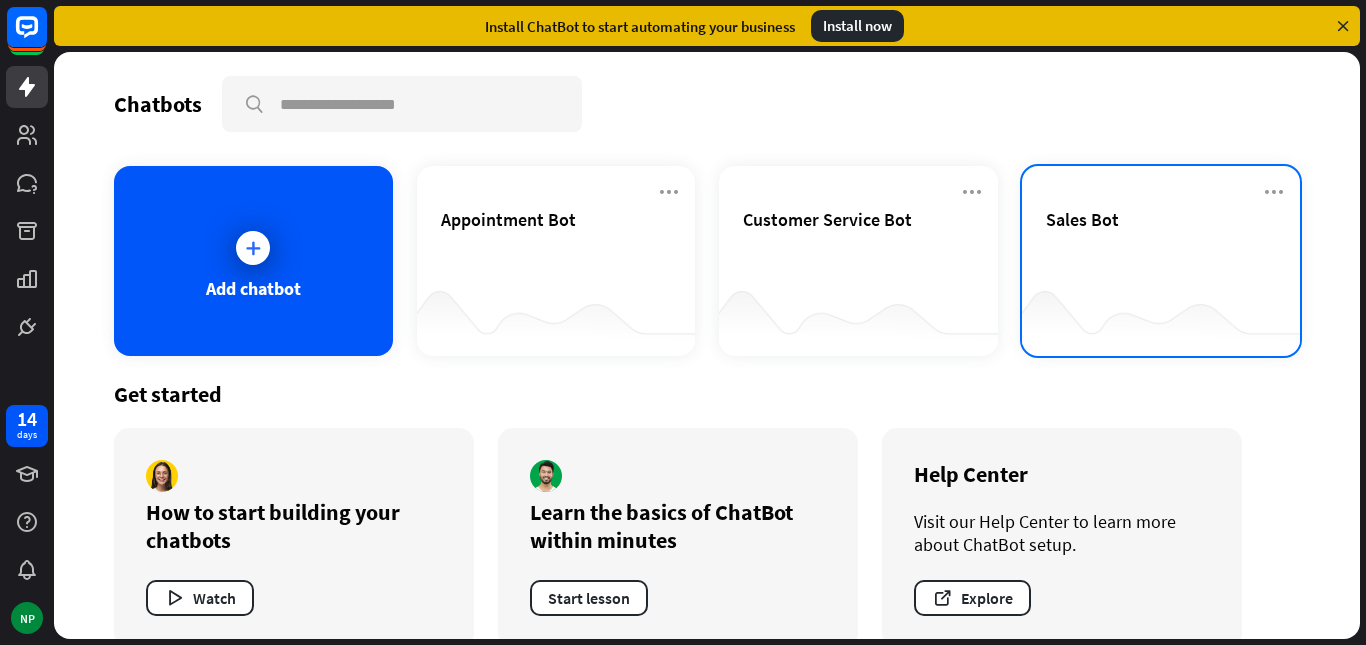 click at bounding box center [1161, 316] 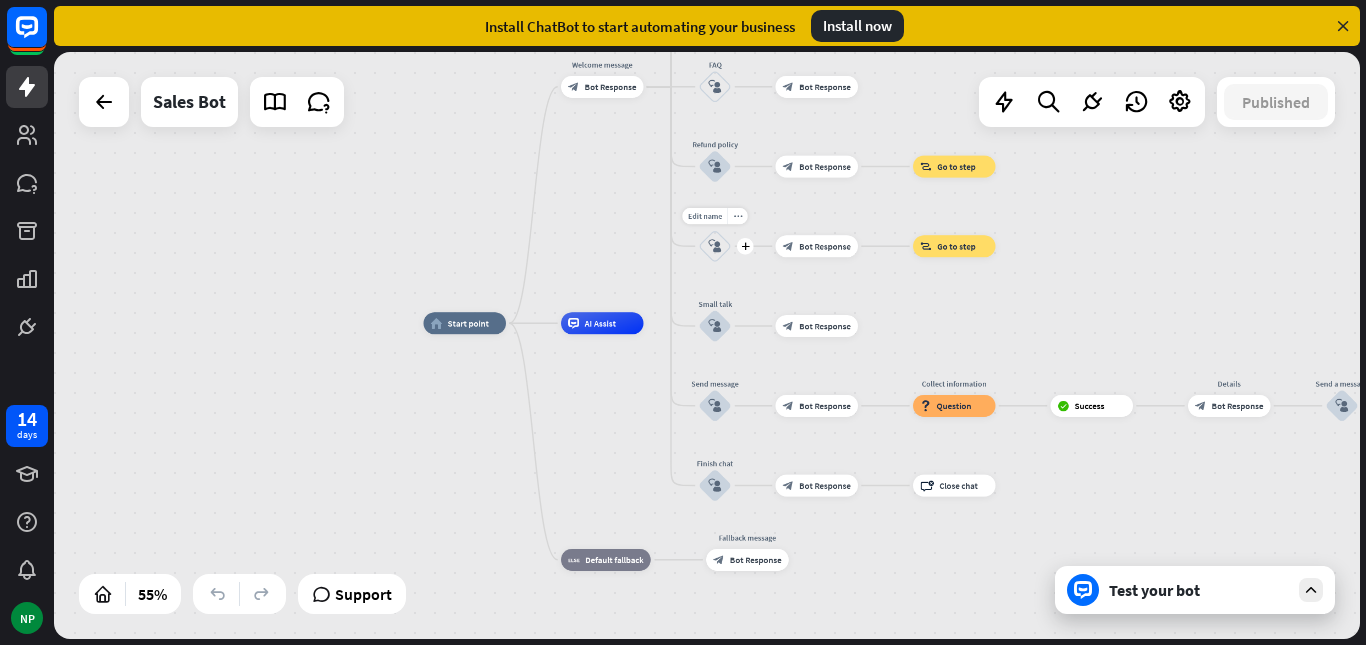click on "block_user_input" at bounding box center [714, 246] 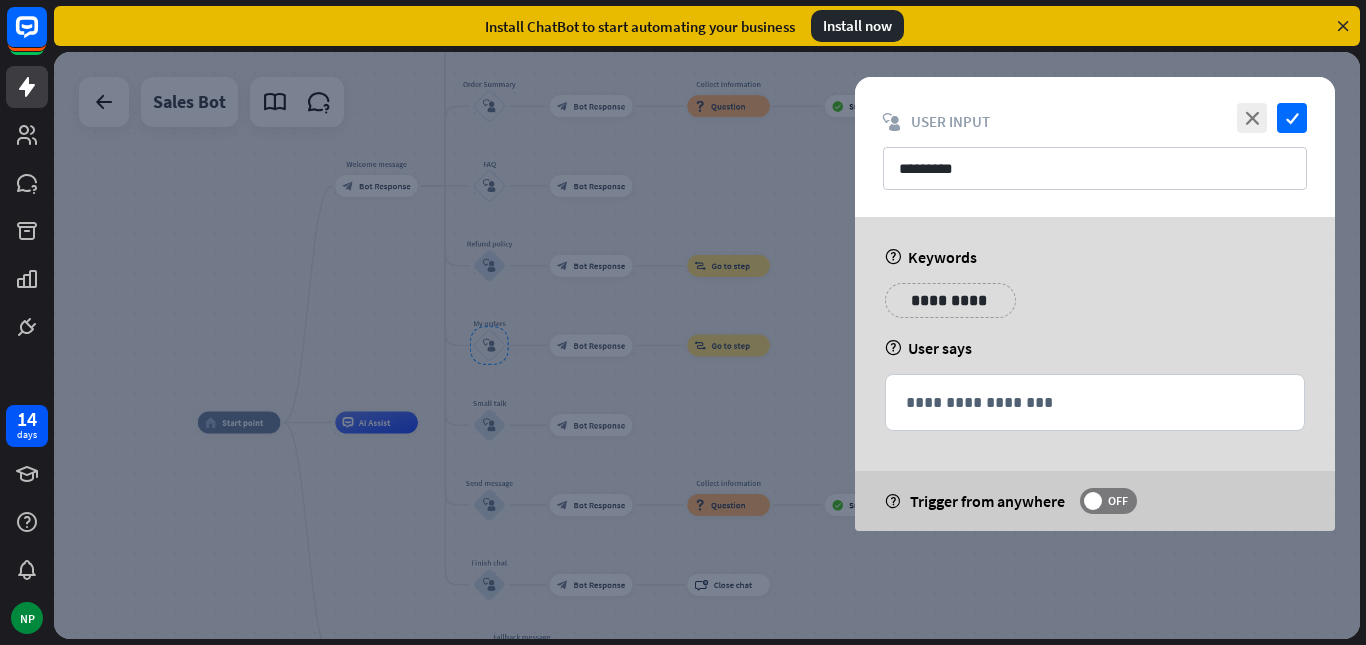 click at bounding box center (707, 345) 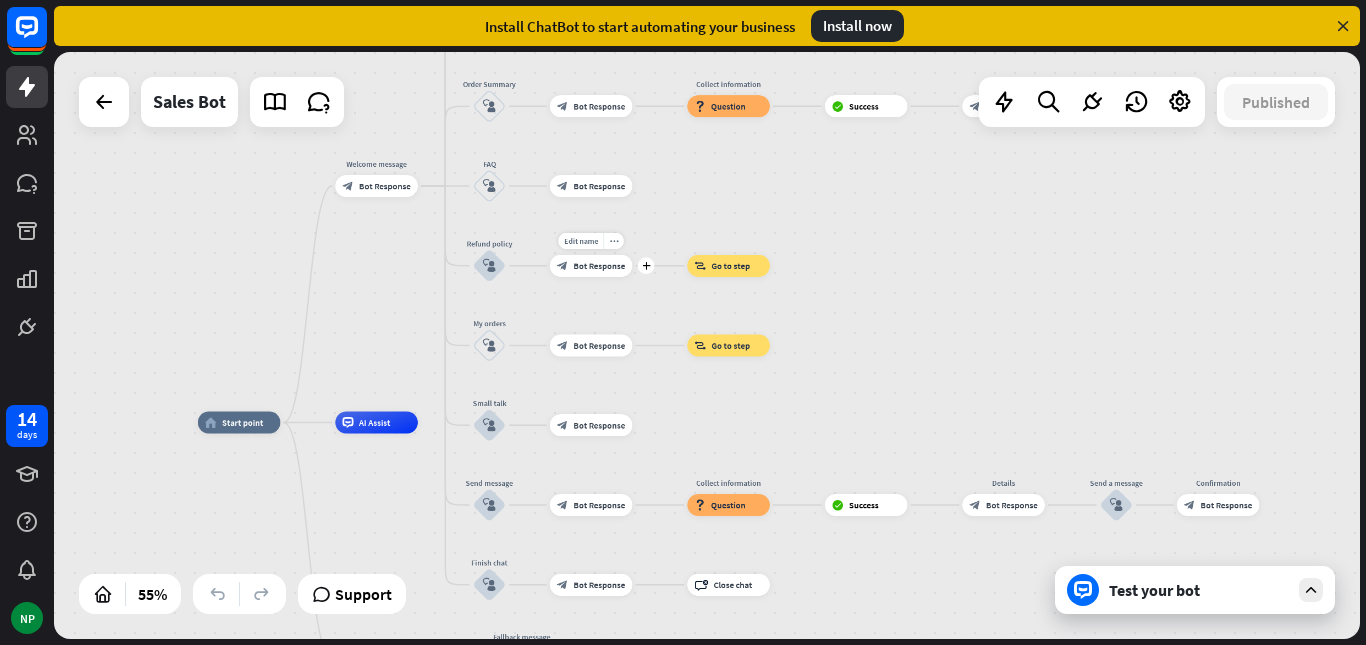 click on "Bot Response" at bounding box center (599, 265) 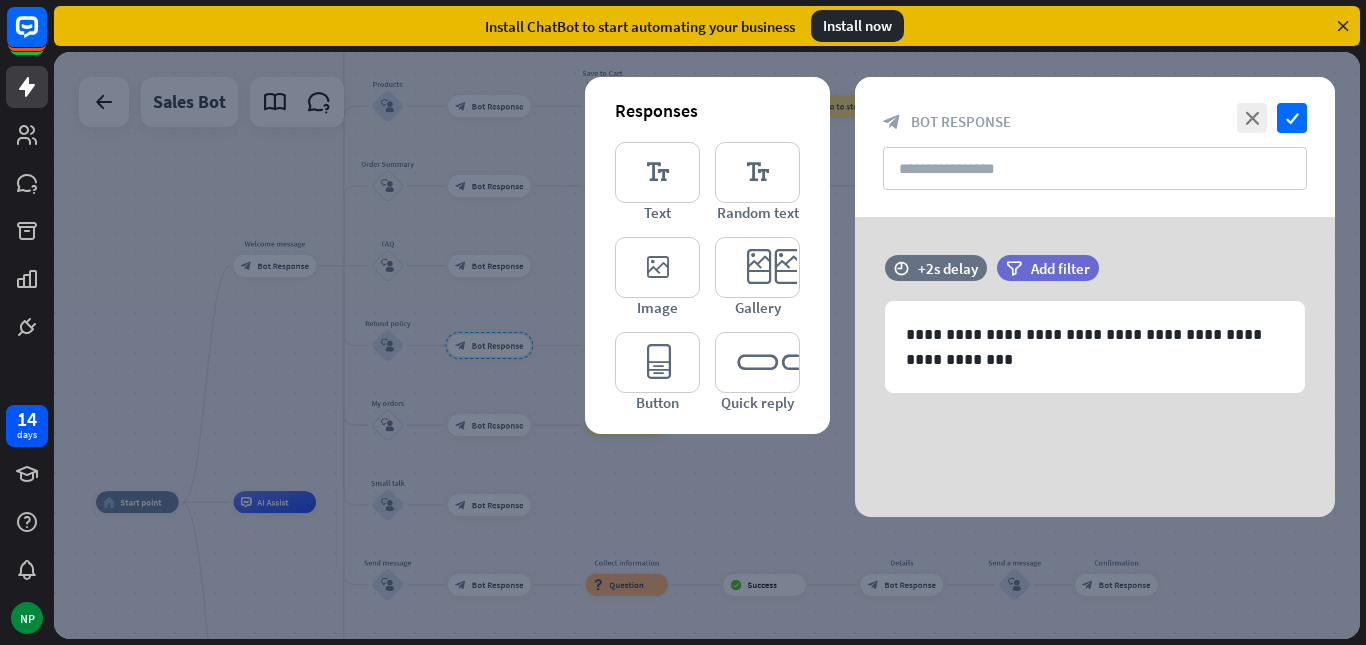 click at bounding box center [707, 345] 